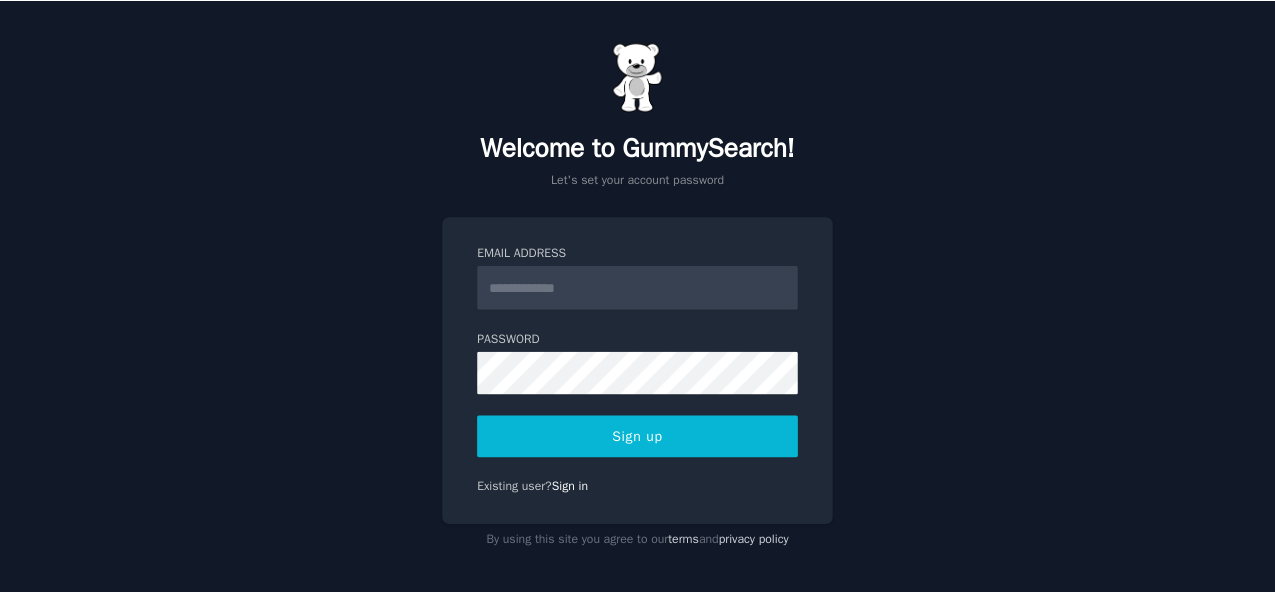 scroll, scrollTop: 0, scrollLeft: 0, axis: both 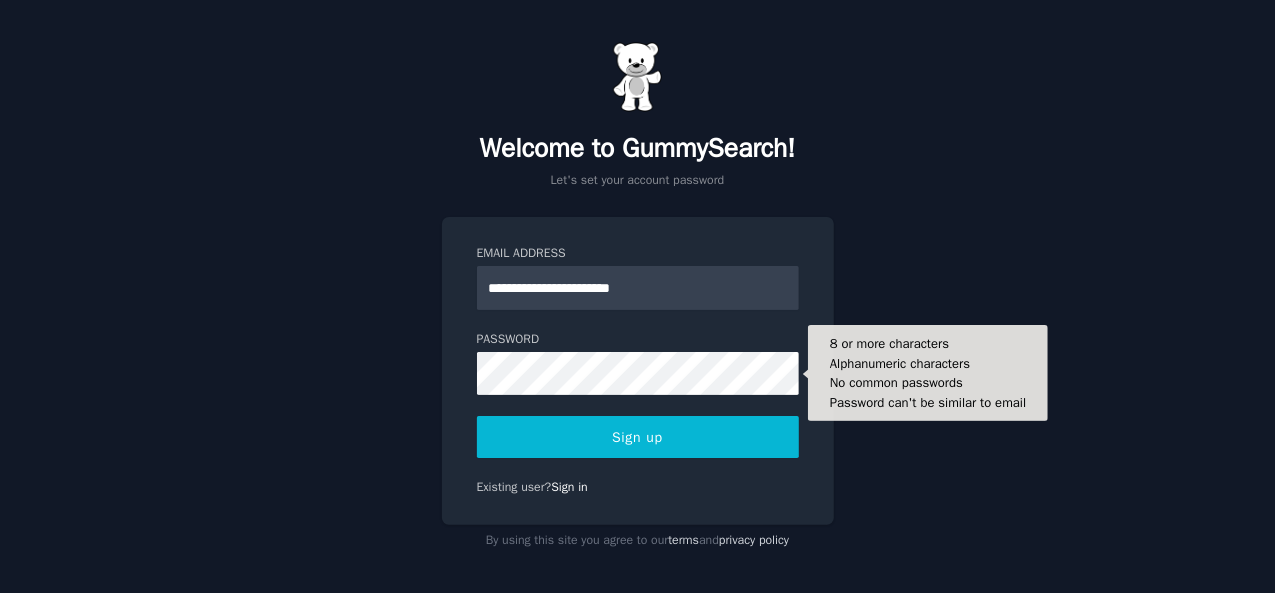 type on "**********" 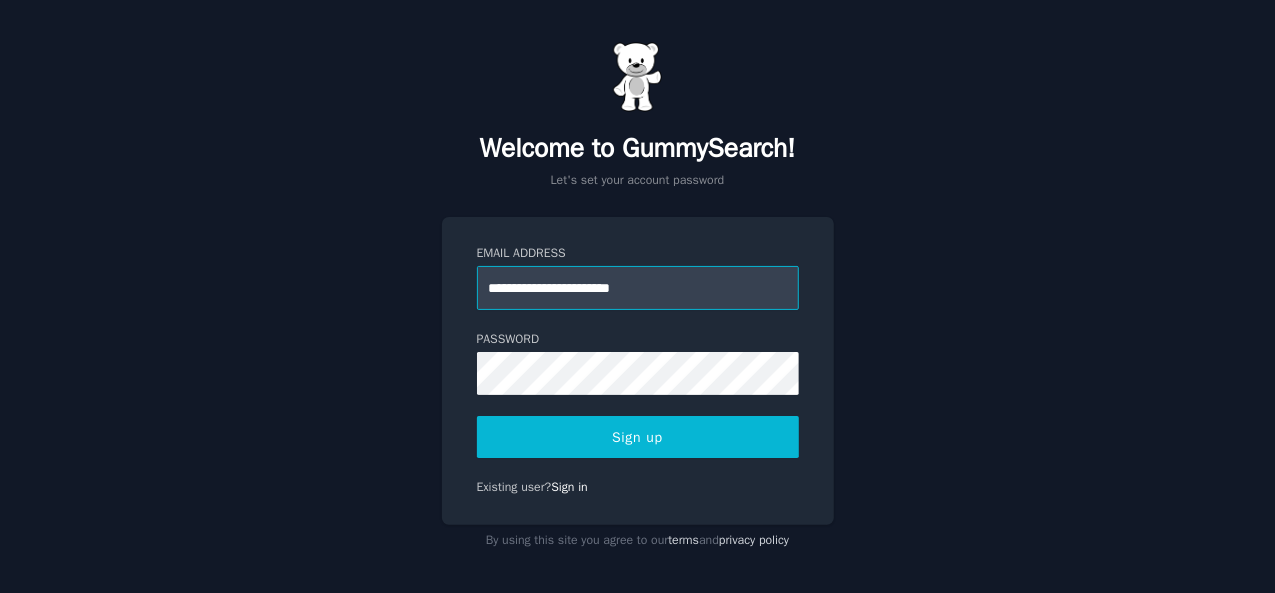 drag, startPoint x: 717, startPoint y: 288, endPoint x: 459, endPoint y: 277, distance: 258.23438 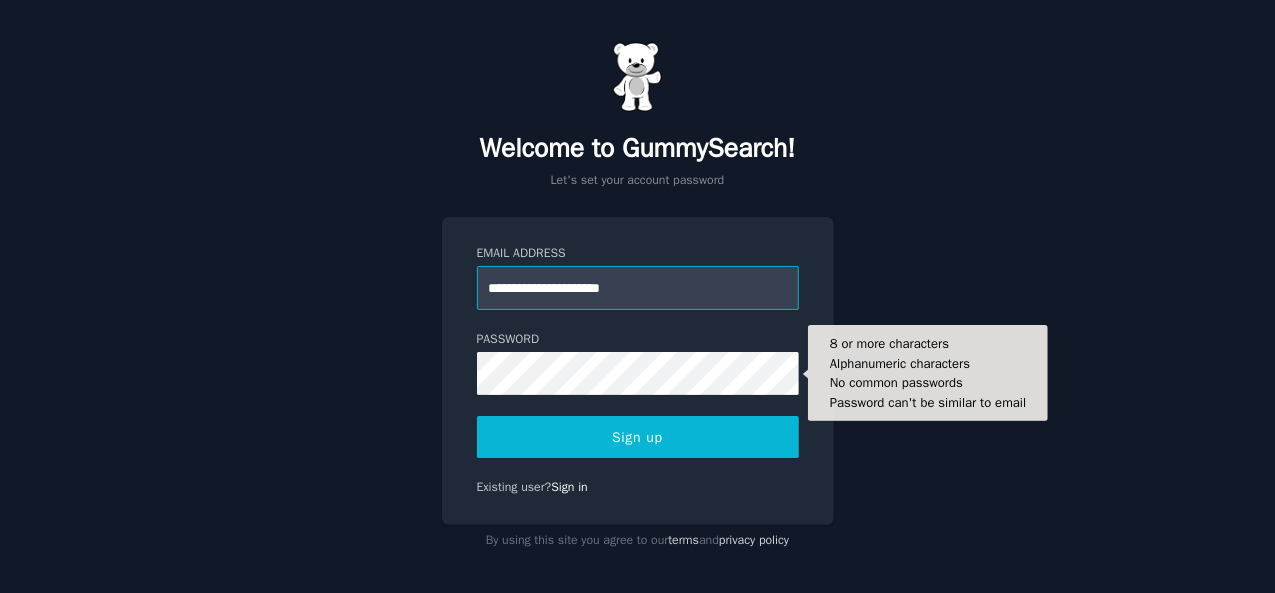 type on "**********" 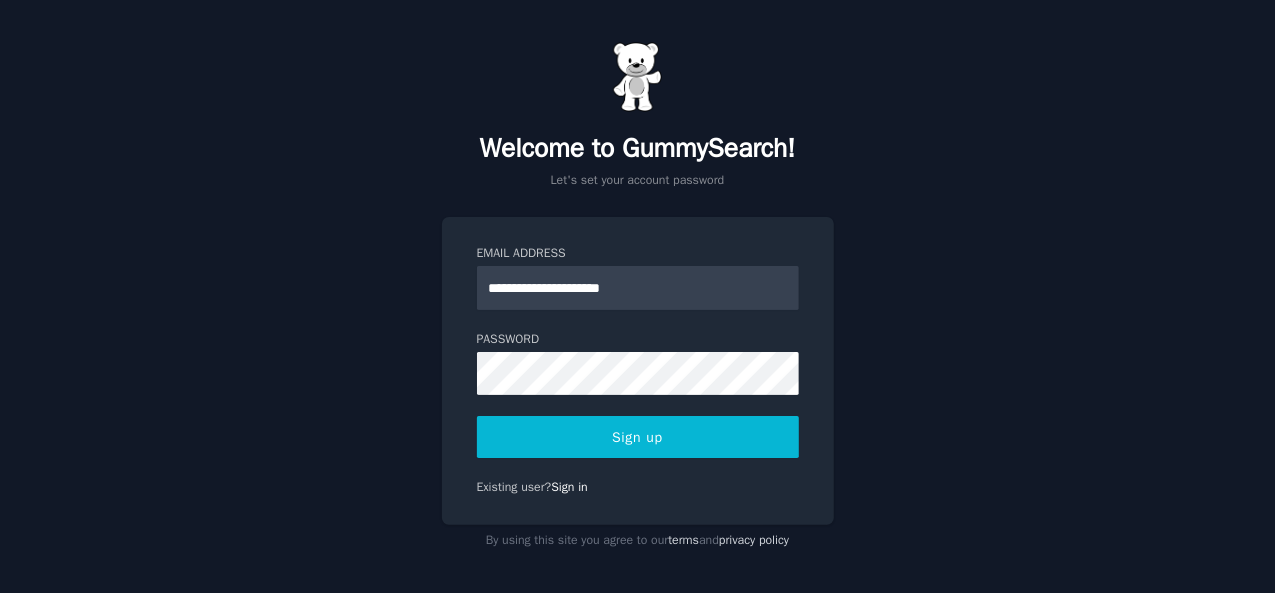 click on "Sign up" at bounding box center (638, 437) 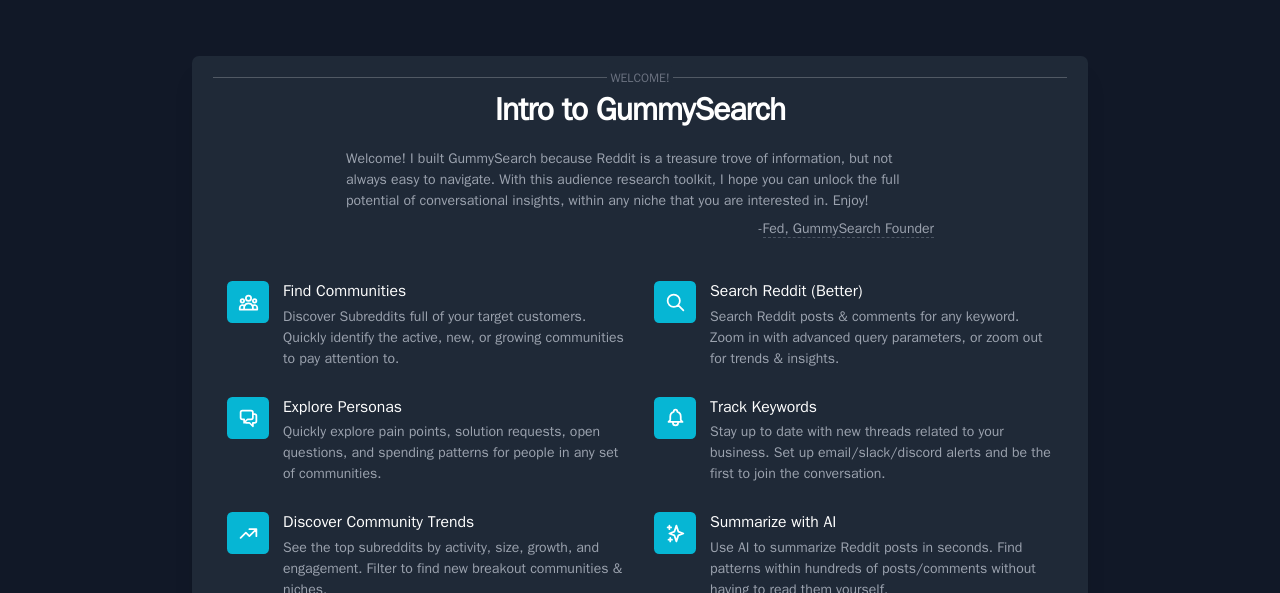 scroll, scrollTop: 0, scrollLeft: 0, axis: both 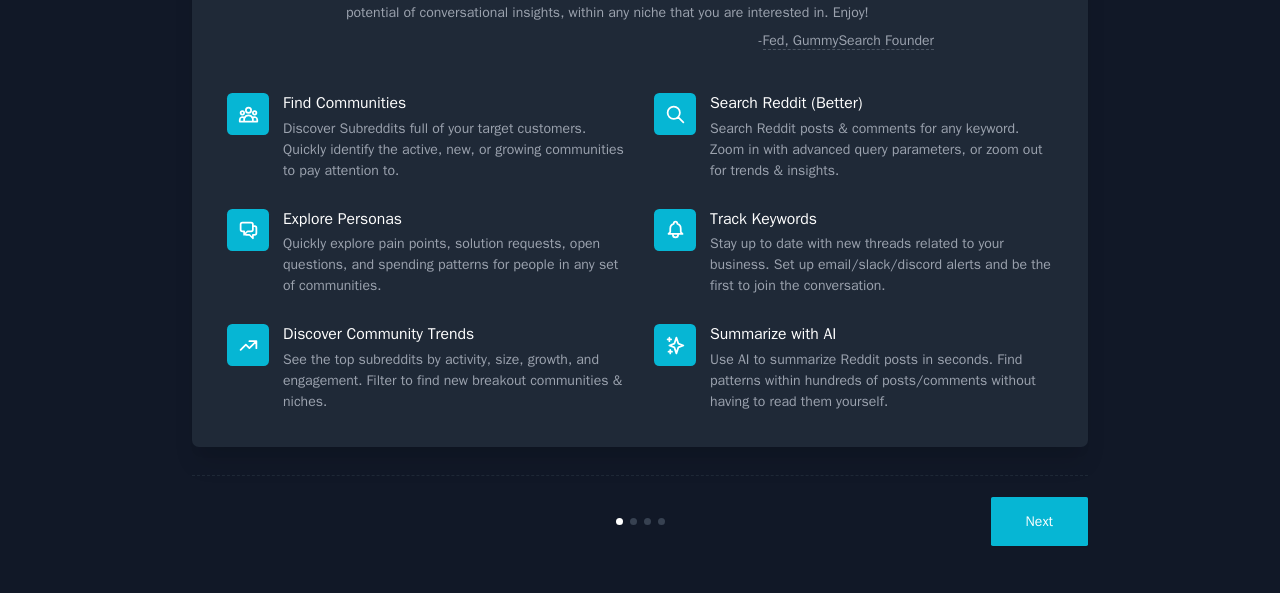 click on "Next" at bounding box center [1039, 521] 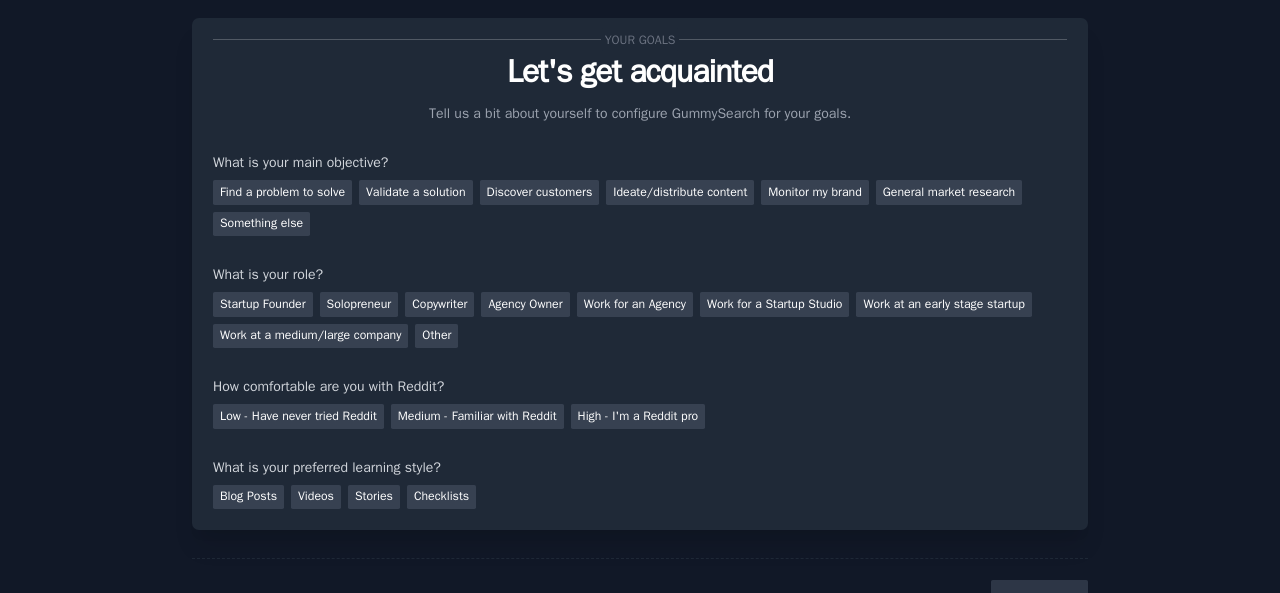 scroll, scrollTop: 33, scrollLeft: 0, axis: vertical 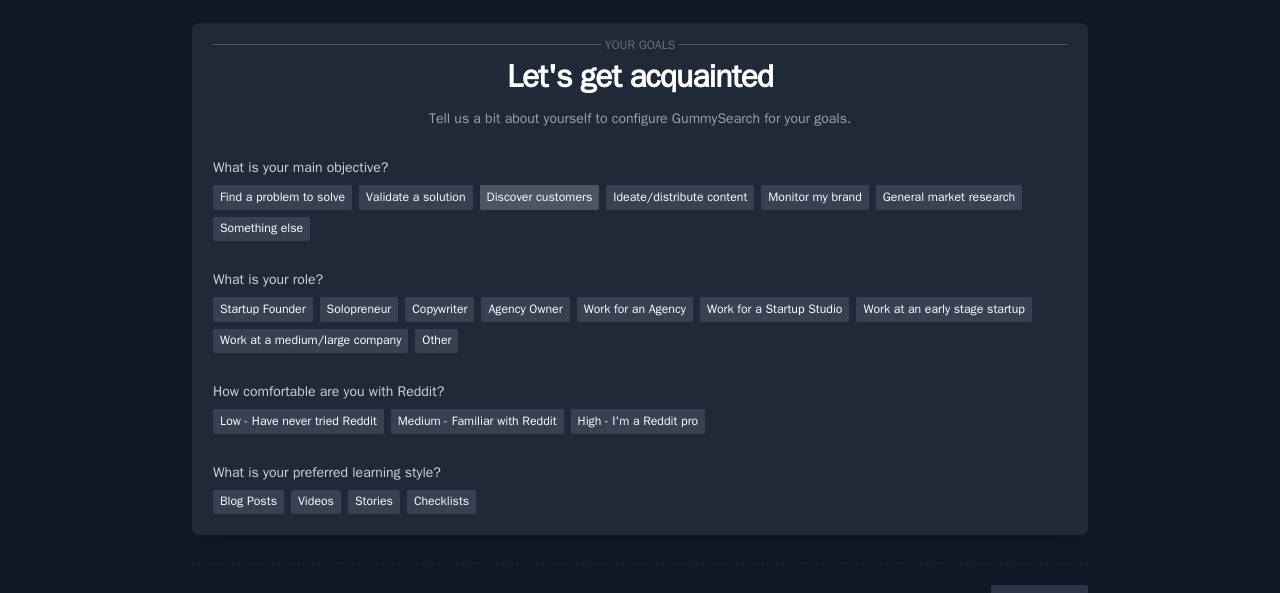 click on "Discover customers" at bounding box center [540, 197] 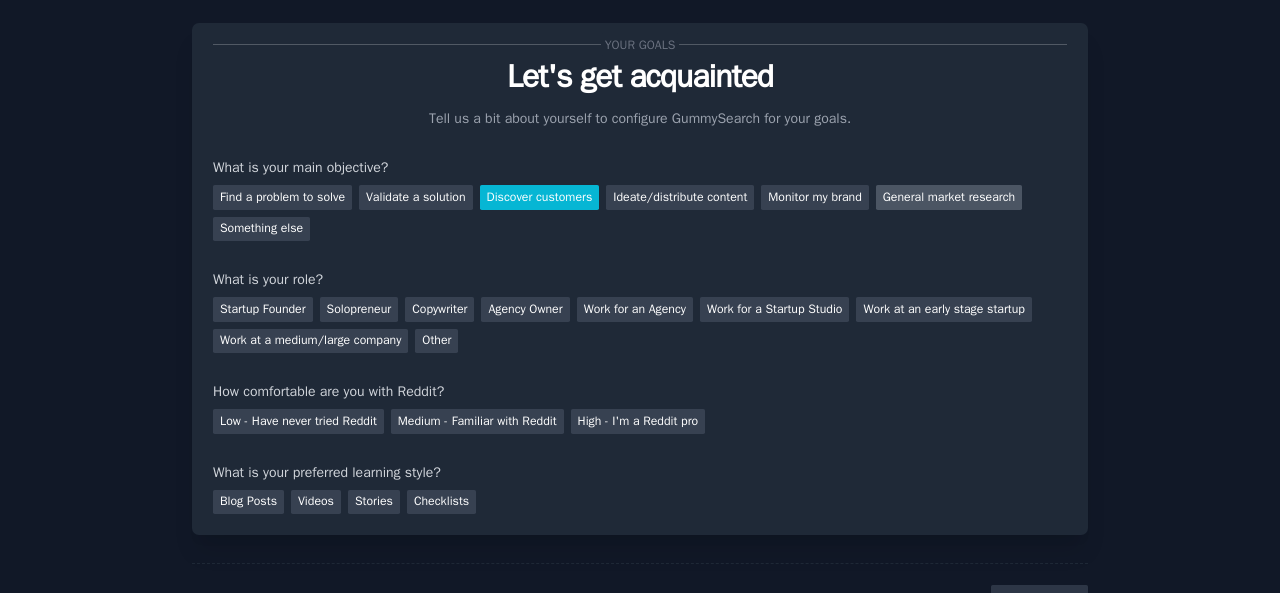 click on "General market research" at bounding box center [949, 197] 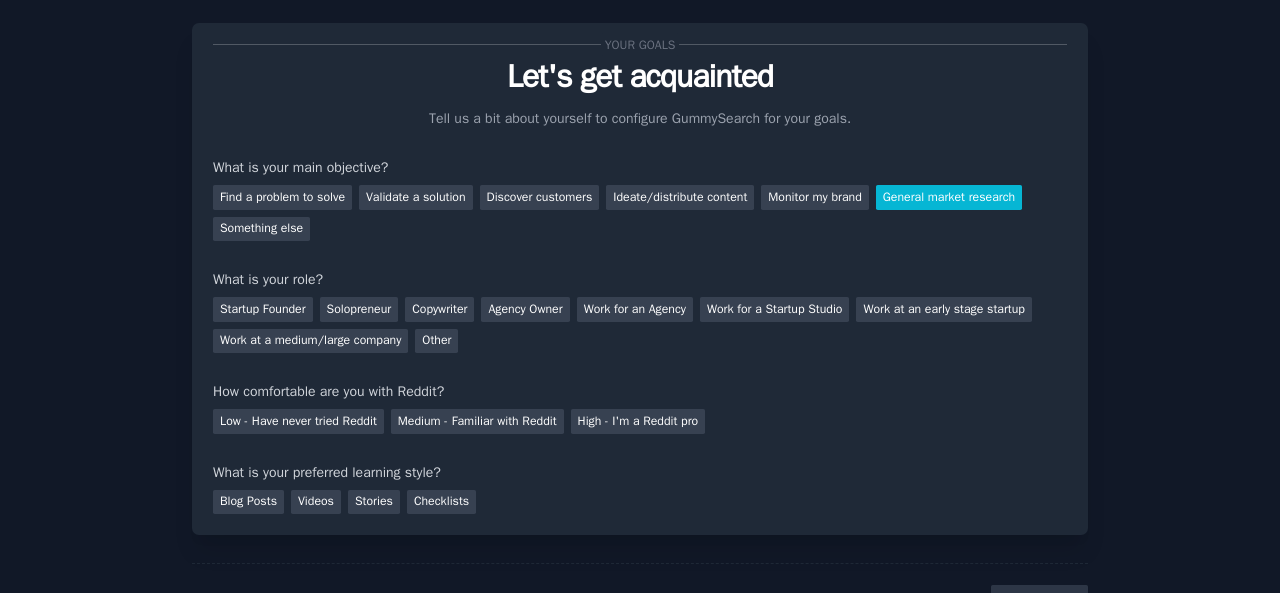 scroll, scrollTop: 122, scrollLeft: 0, axis: vertical 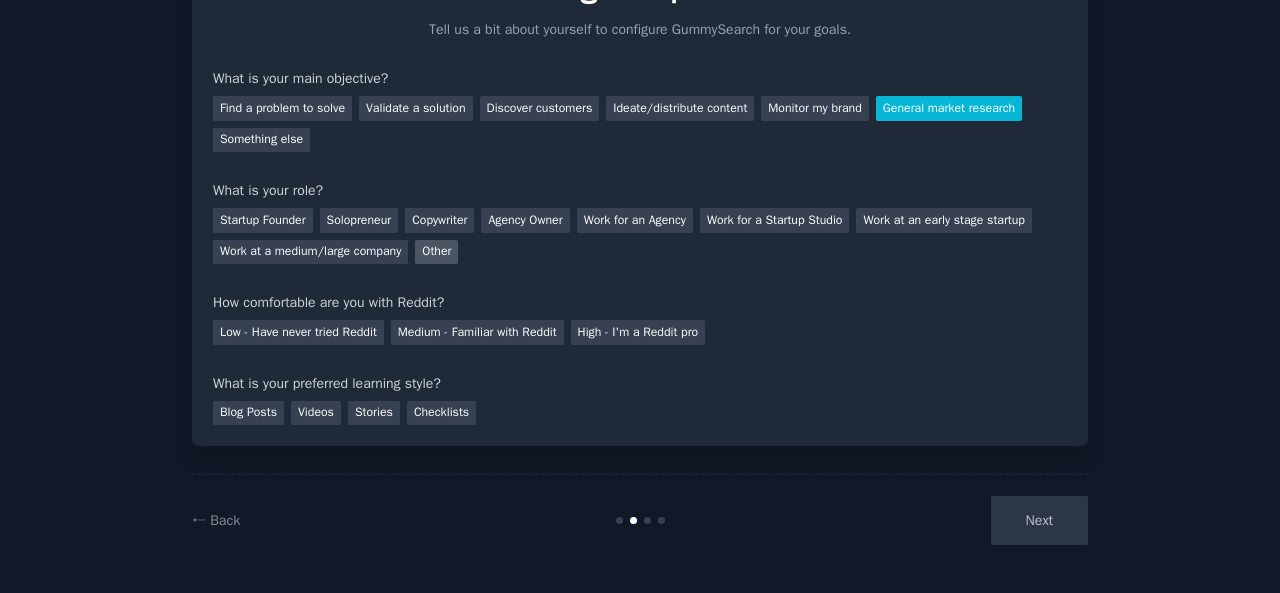 click on "Other" at bounding box center (436, 252) 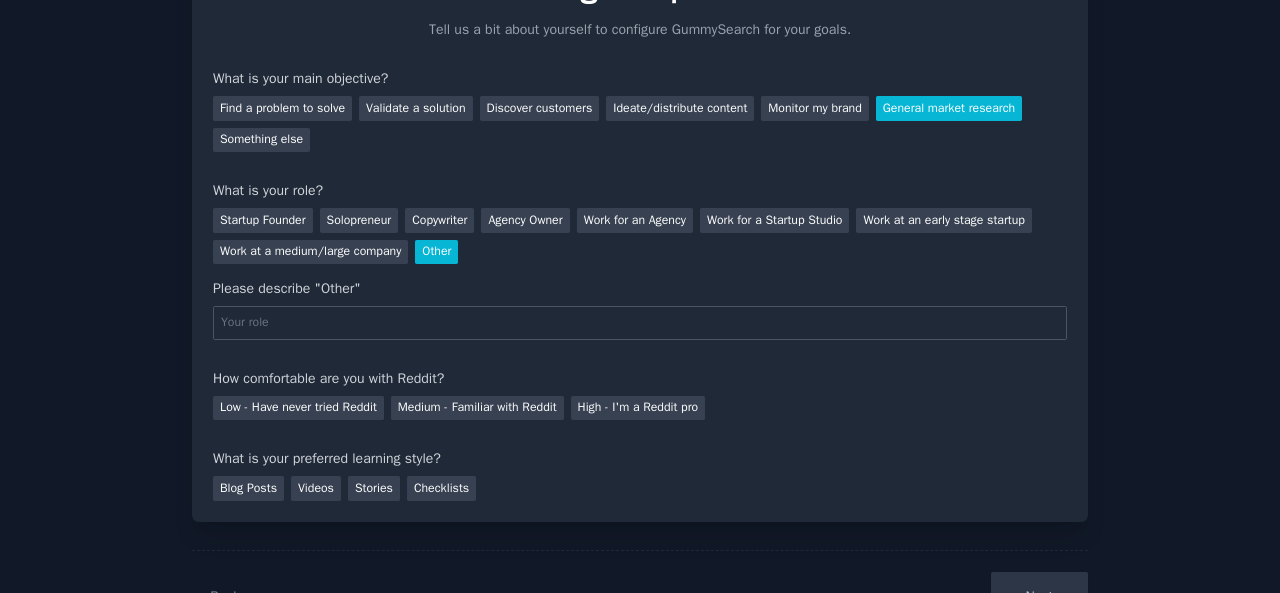 click on "Other" at bounding box center [436, 252] 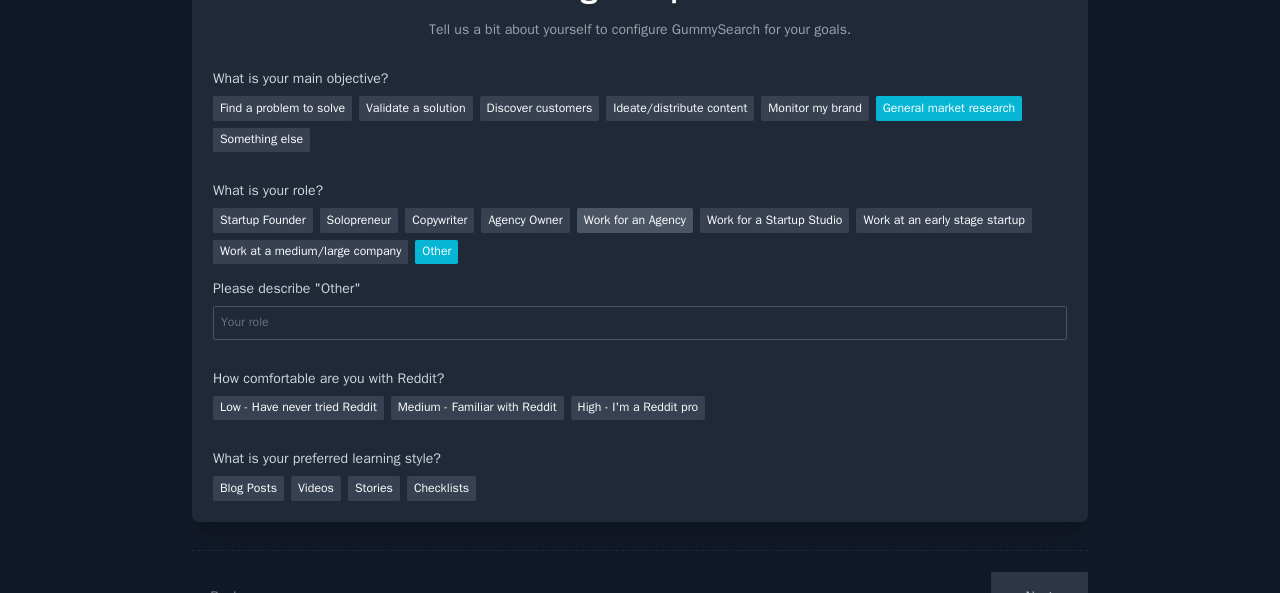 click on "Work for an Agency" at bounding box center [635, 220] 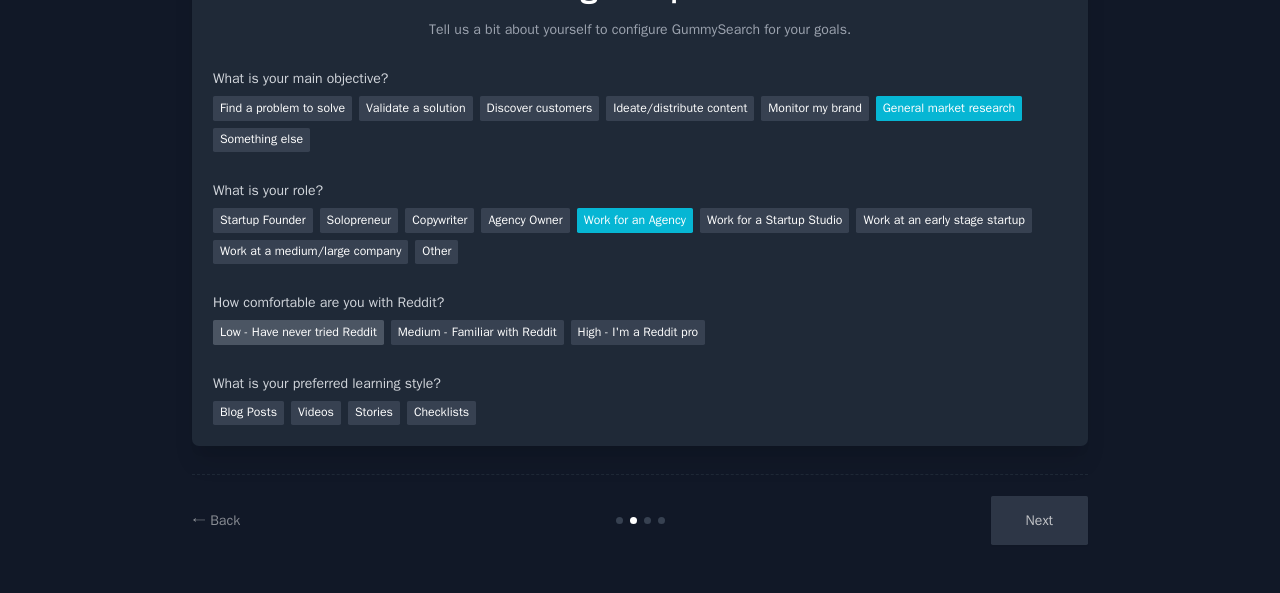 click on "Low - Have never tried Reddit" at bounding box center [298, 332] 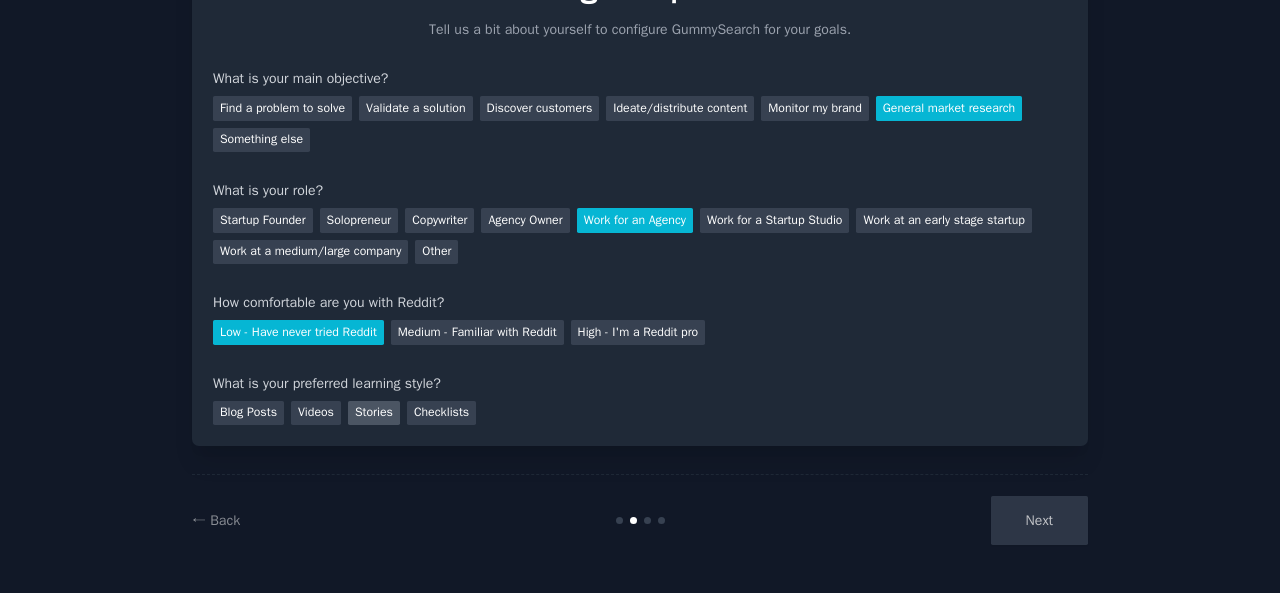 click on "Stories" at bounding box center [374, 413] 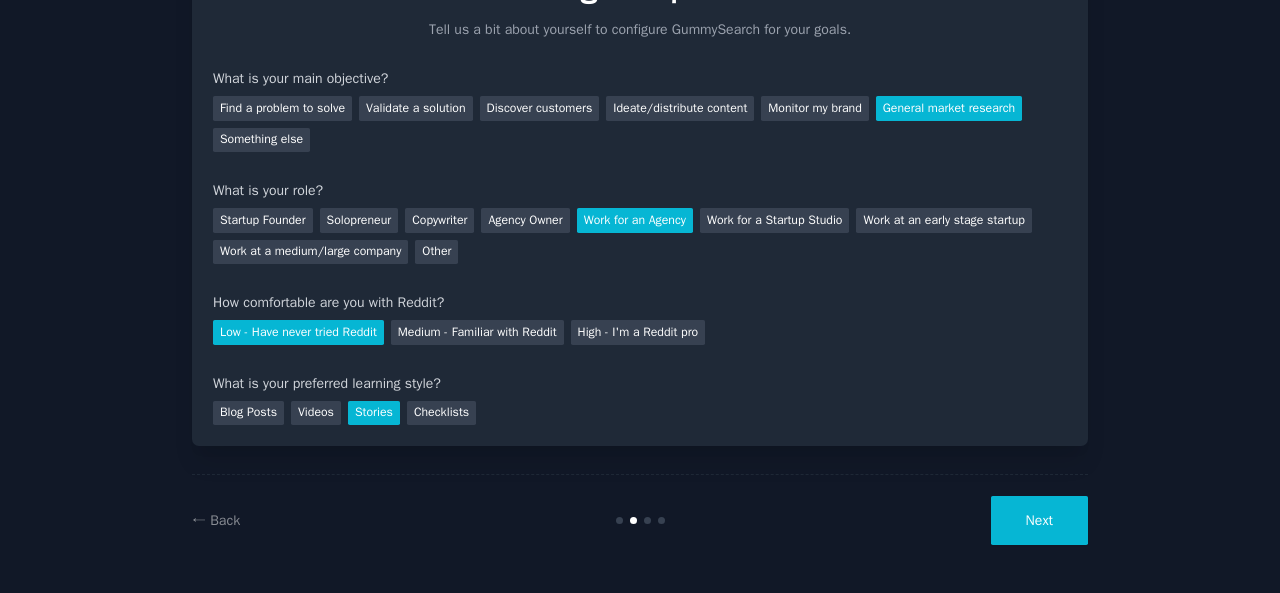 click on "Next" at bounding box center [1039, 520] 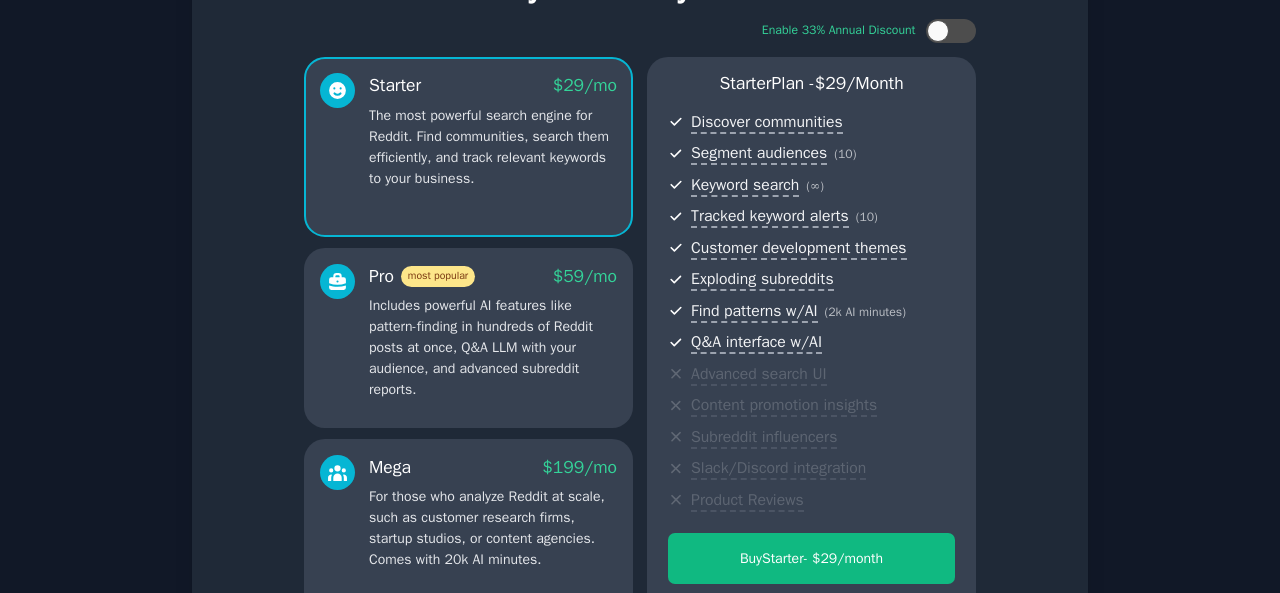 scroll, scrollTop: 336, scrollLeft: 0, axis: vertical 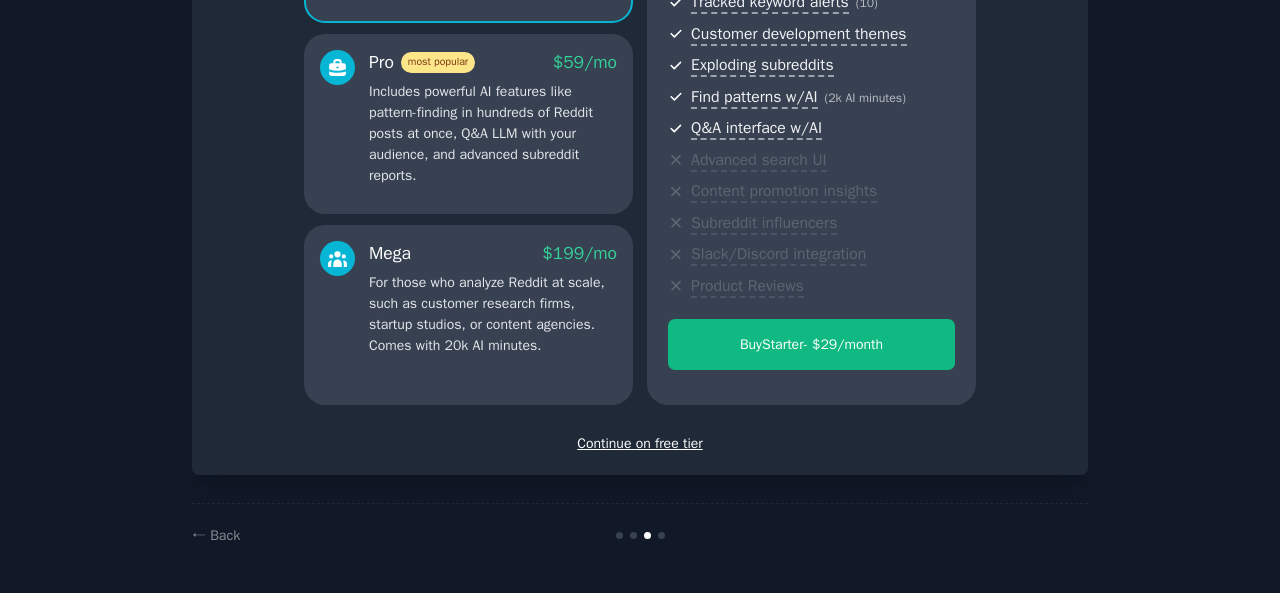 click on "Continue on free tier" at bounding box center (640, 443) 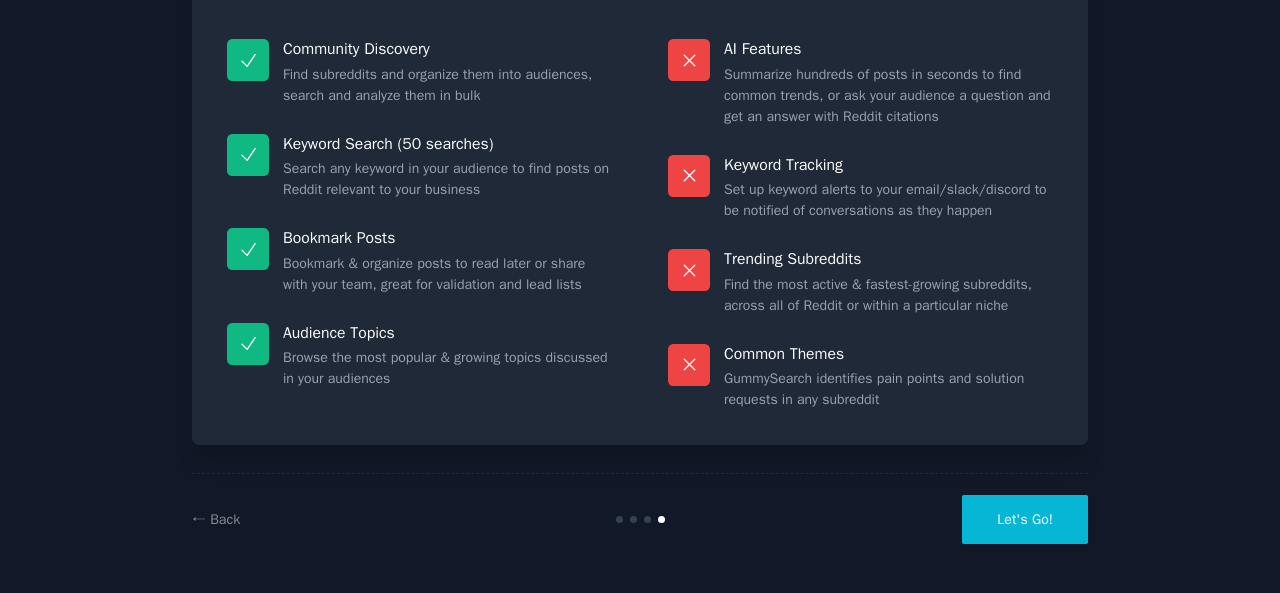 scroll, scrollTop: 185, scrollLeft: 0, axis: vertical 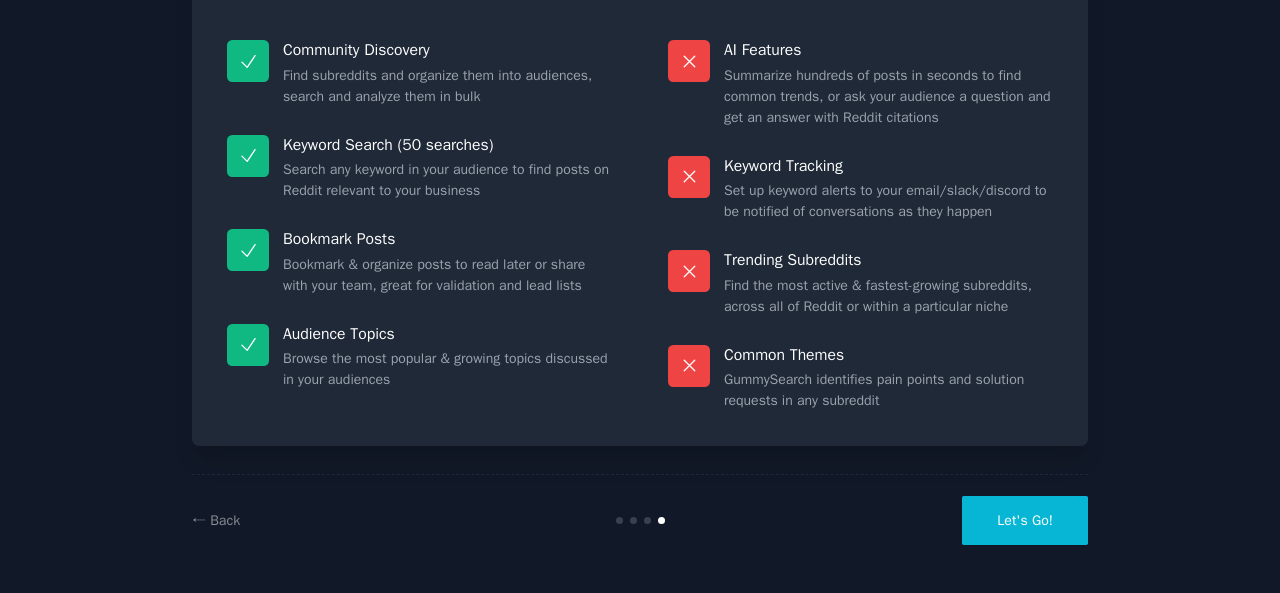 click on "Let's Go!" at bounding box center (1025, 520) 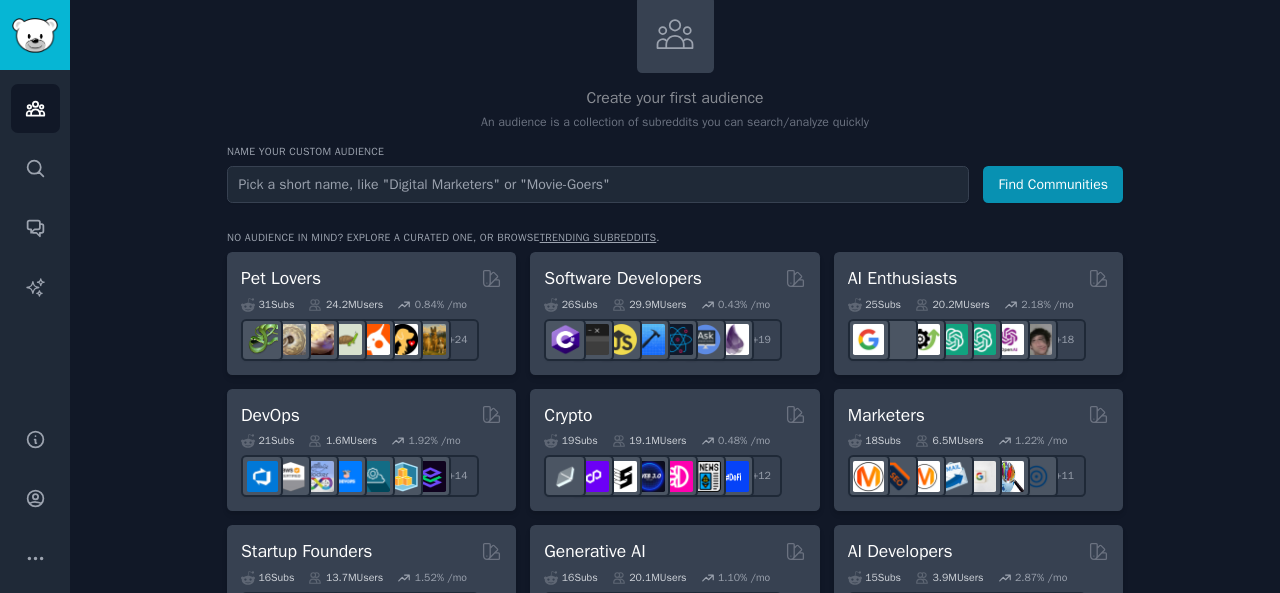 scroll, scrollTop: 0, scrollLeft: 0, axis: both 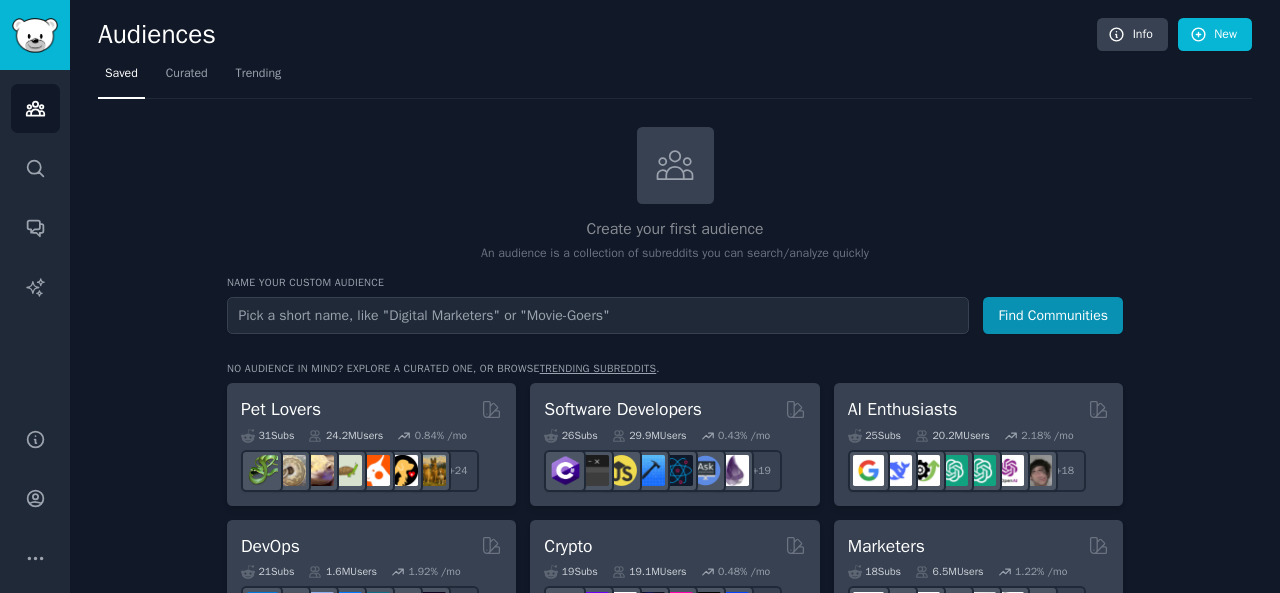 click at bounding box center (598, 315) 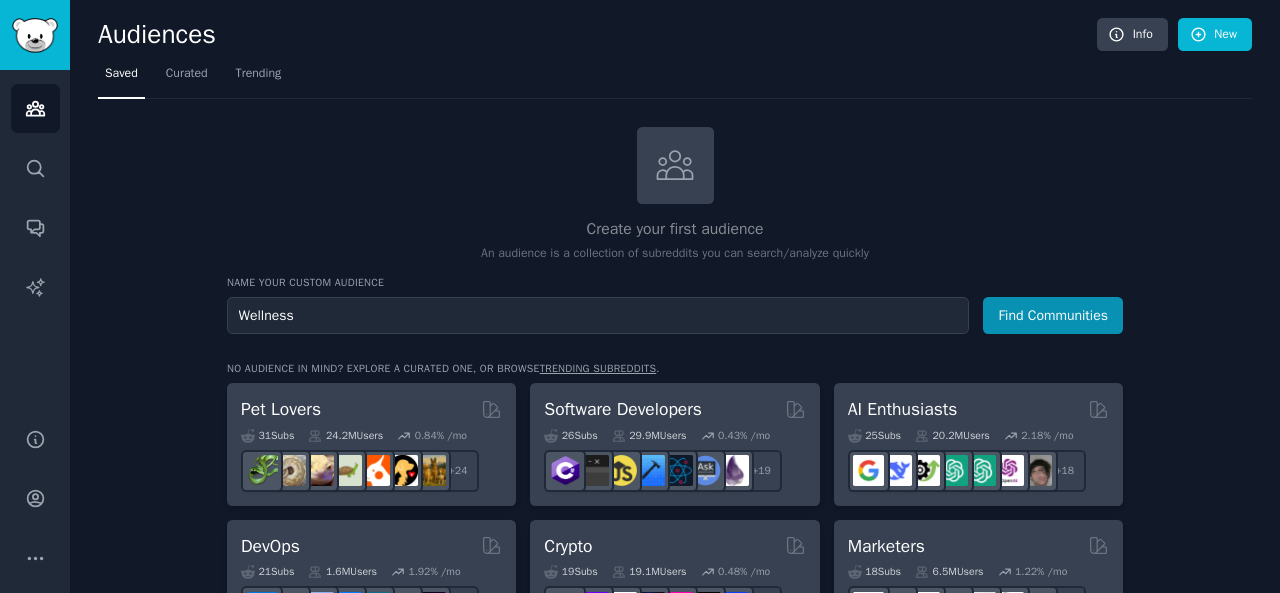 type on "Wellness" 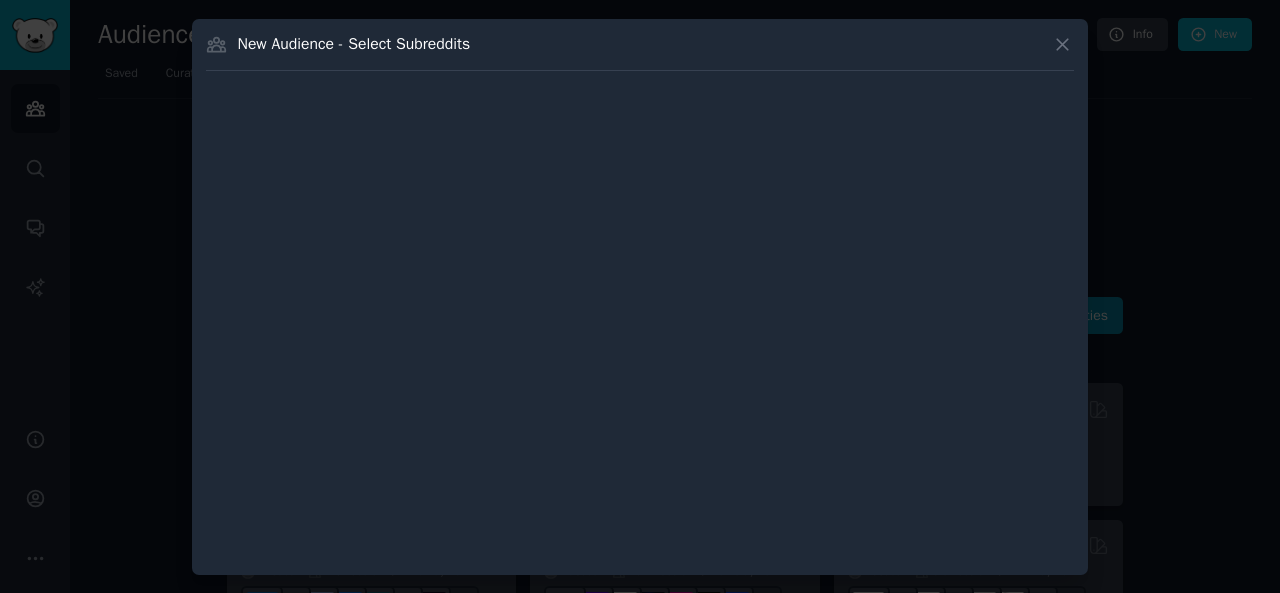 type 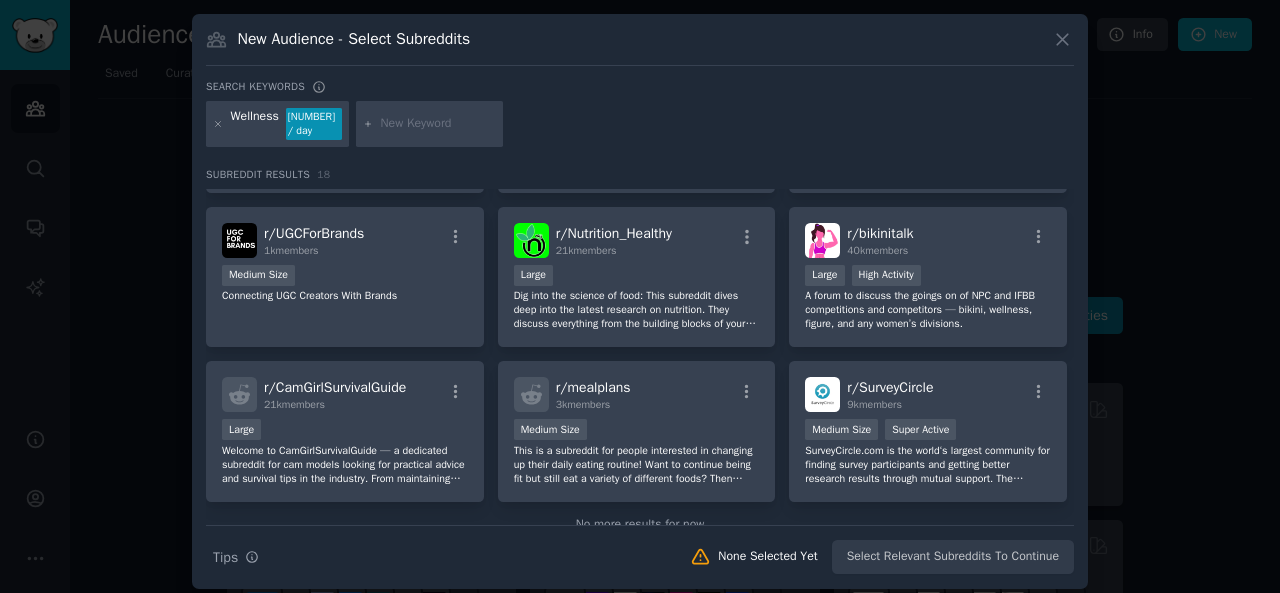 scroll, scrollTop: 647, scrollLeft: 0, axis: vertical 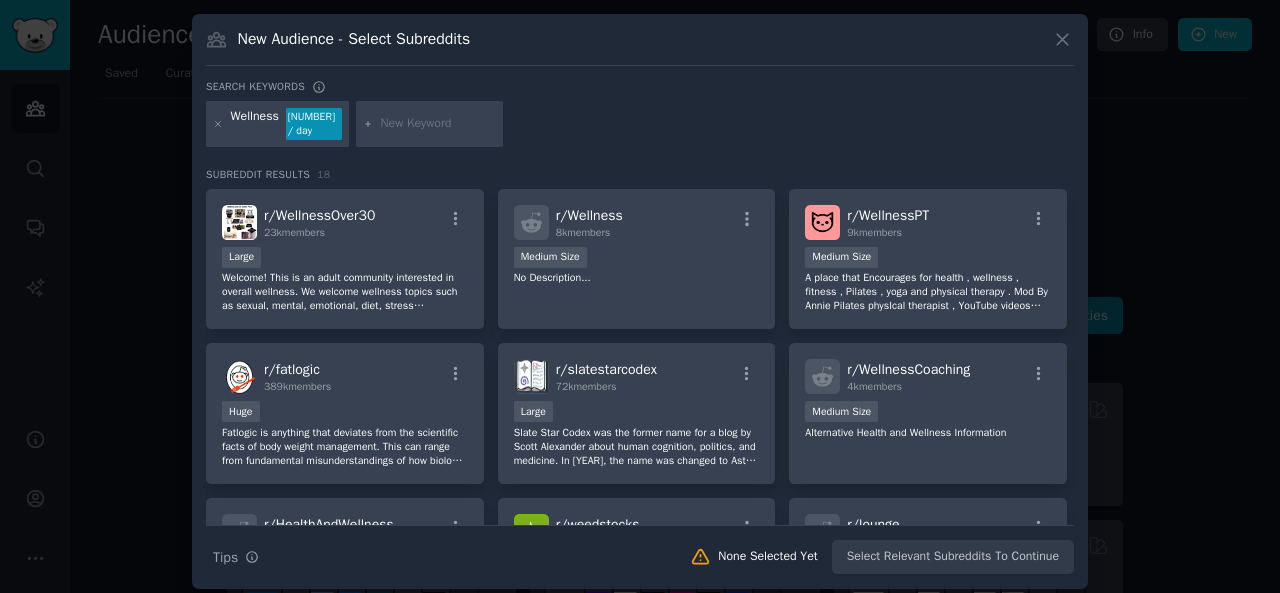 click at bounding box center (438, 124) 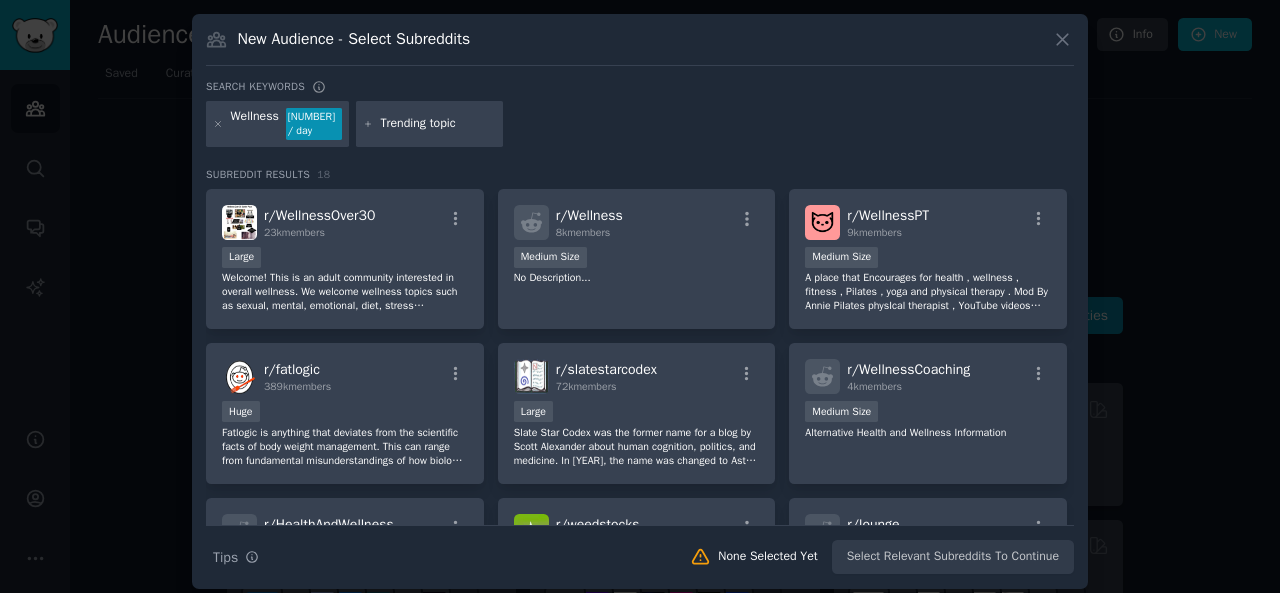 type on "Trending topics" 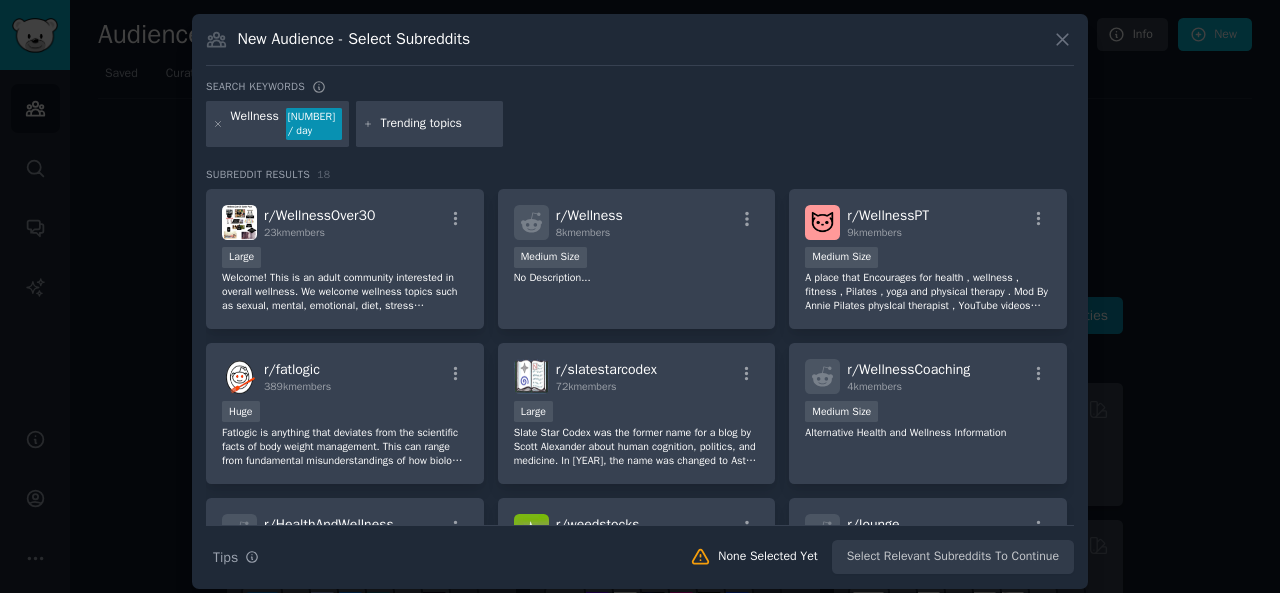 type 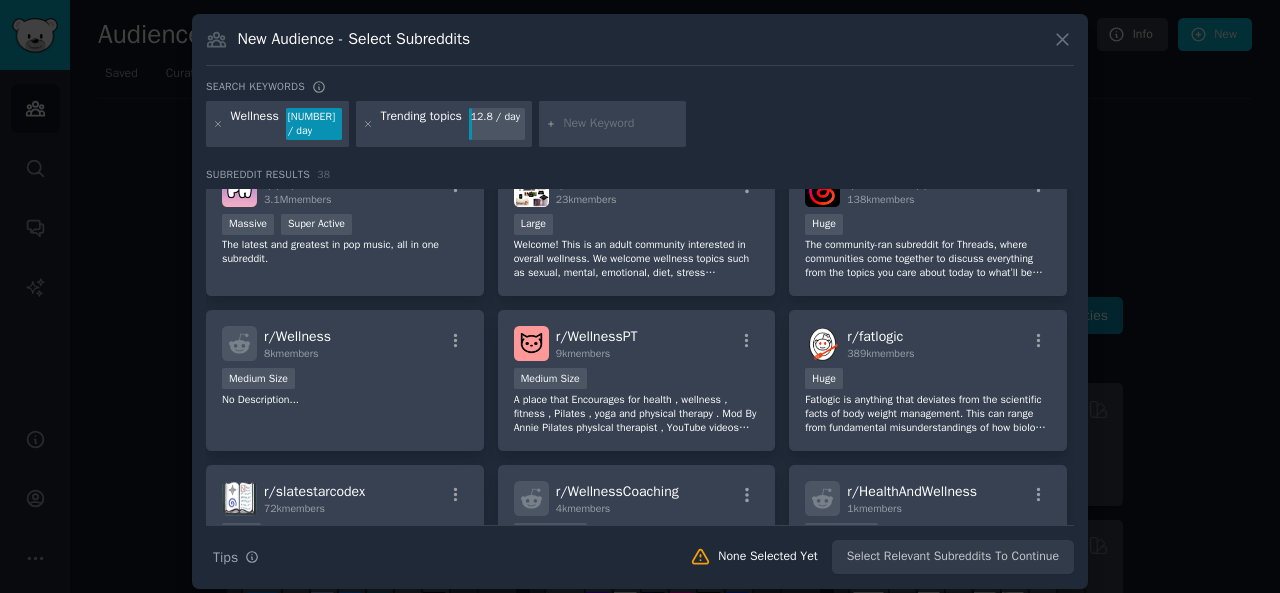 scroll, scrollTop: 0, scrollLeft: 0, axis: both 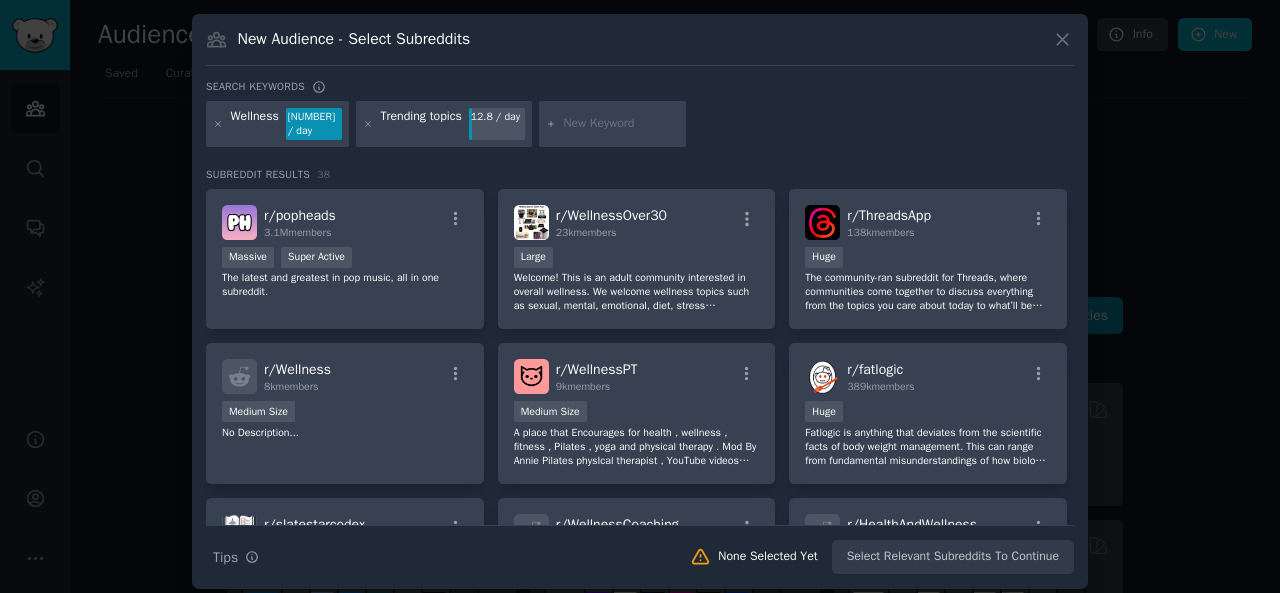 click on "Wellness 26422 / day" at bounding box center [277, 124] 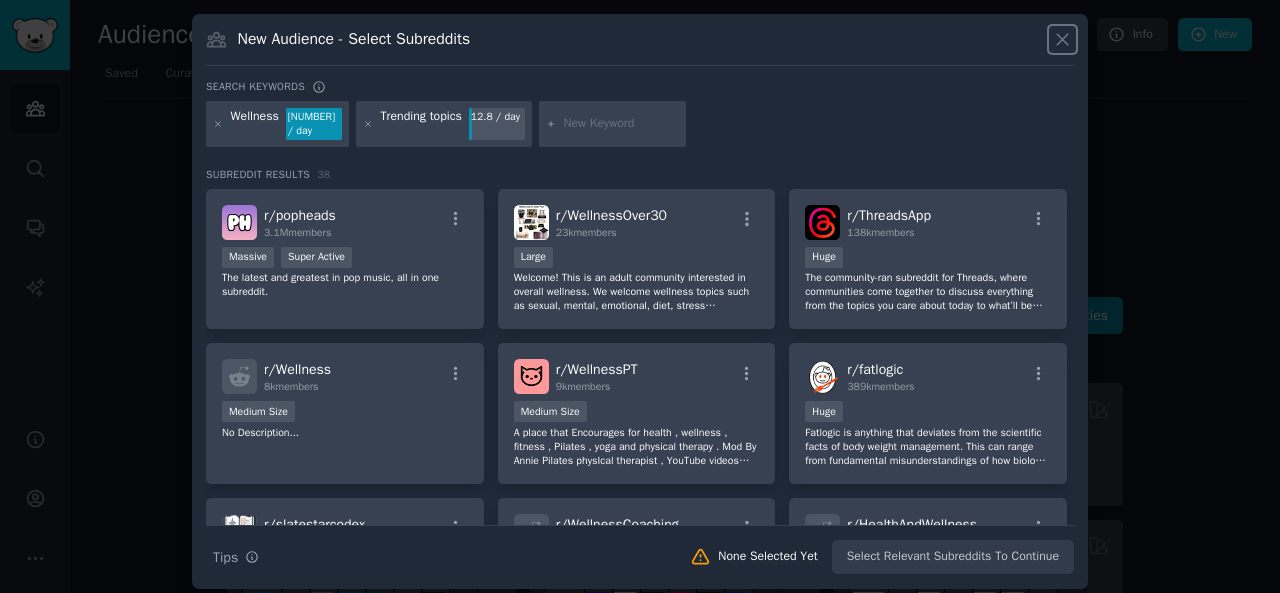 click 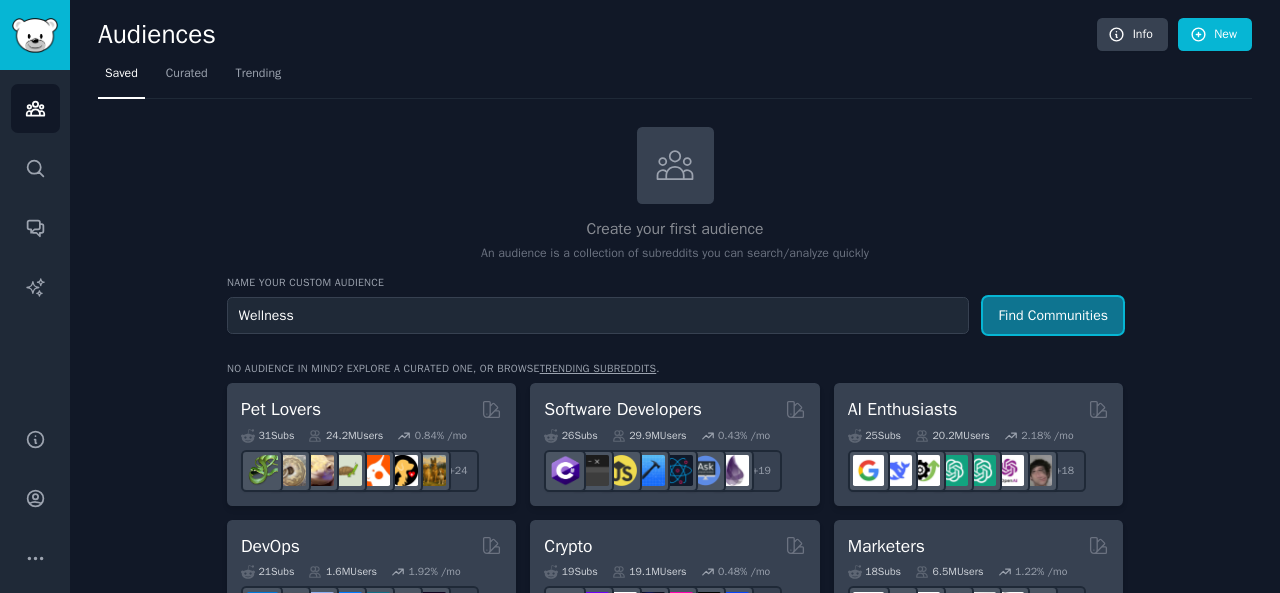 click on "Find Communities" at bounding box center (1053, 315) 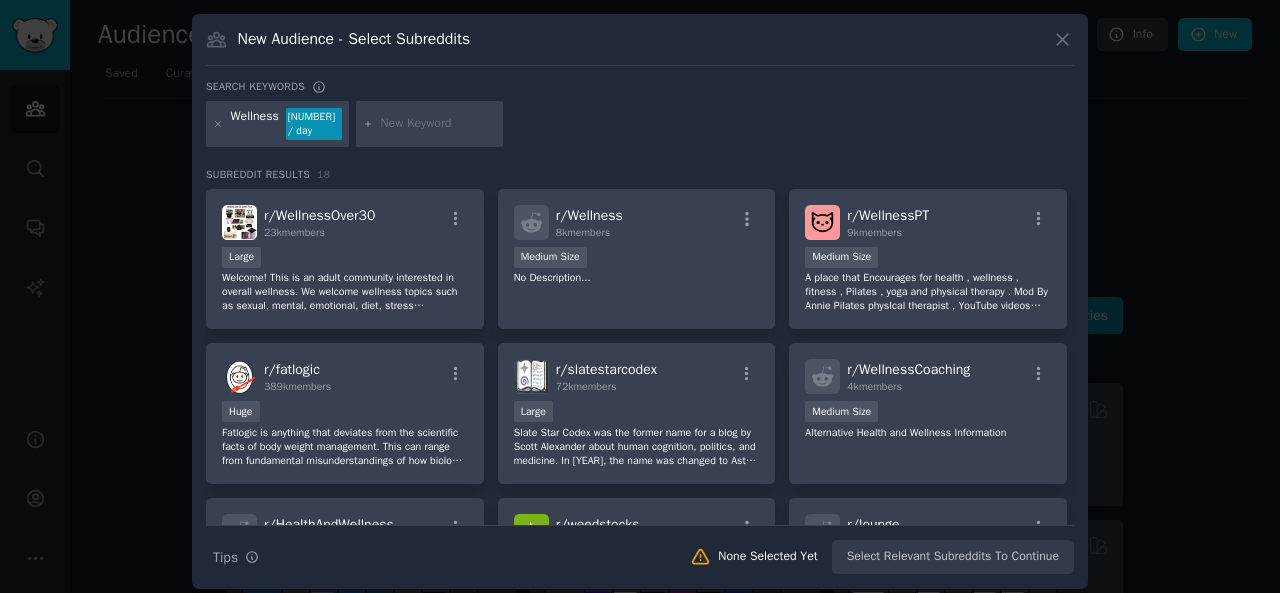 click 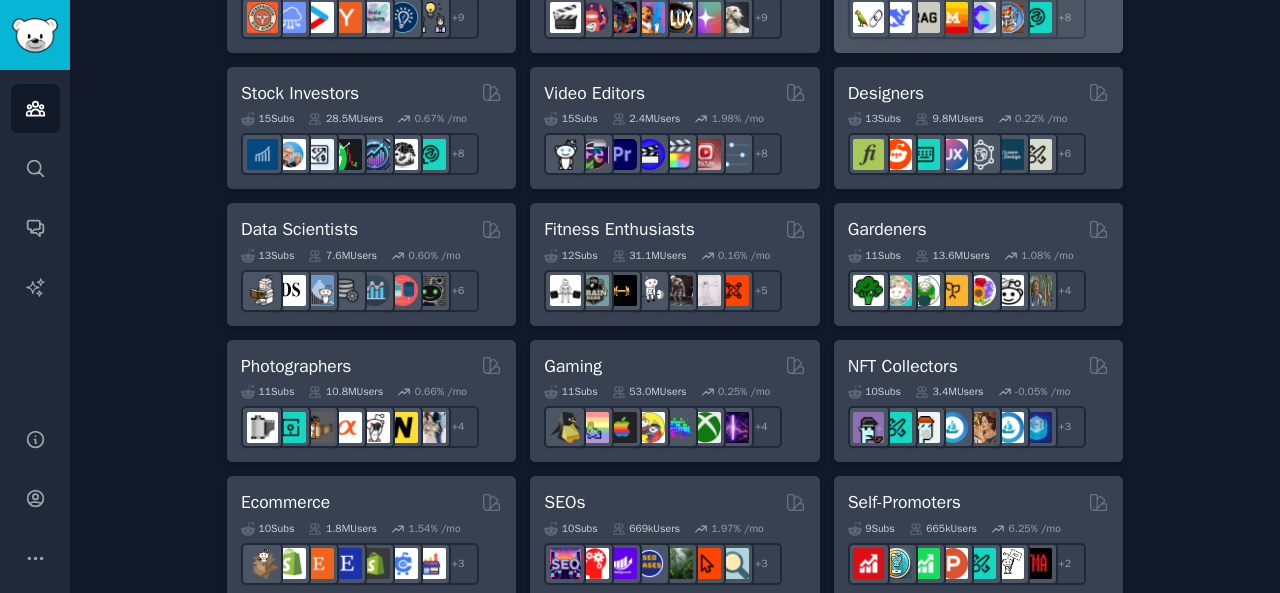 scroll, scrollTop: 727, scrollLeft: 0, axis: vertical 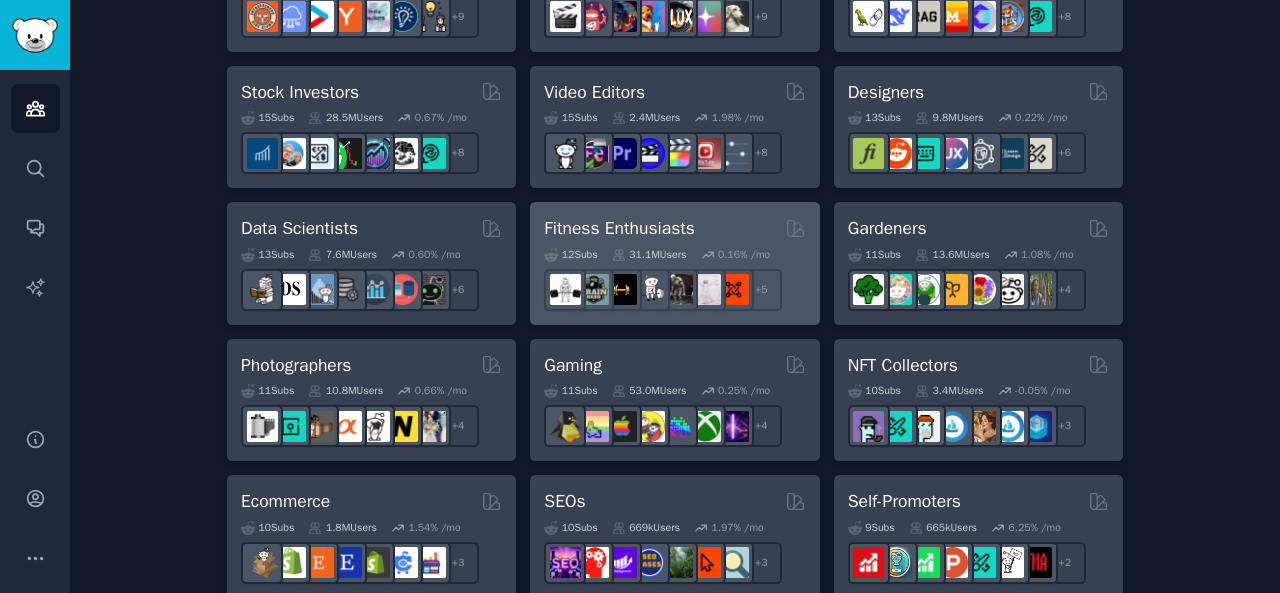 click on "12  Sub s 31.1M  Users 0.16 % /mo r/fitness30plus + 5" at bounding box center (674, 276) 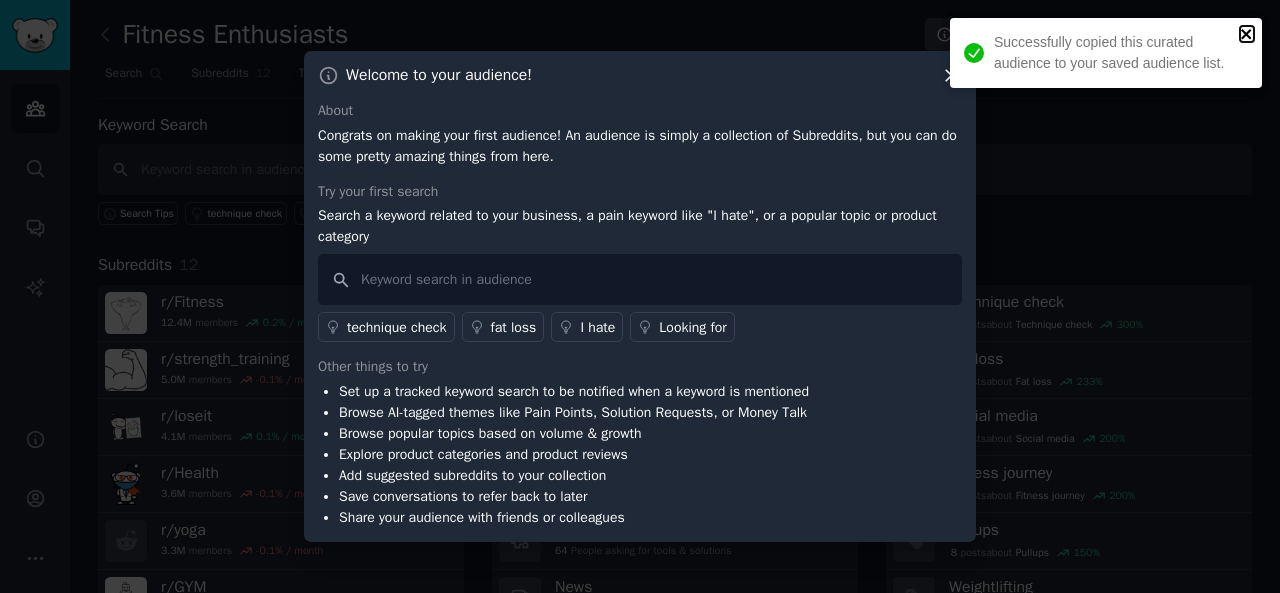click 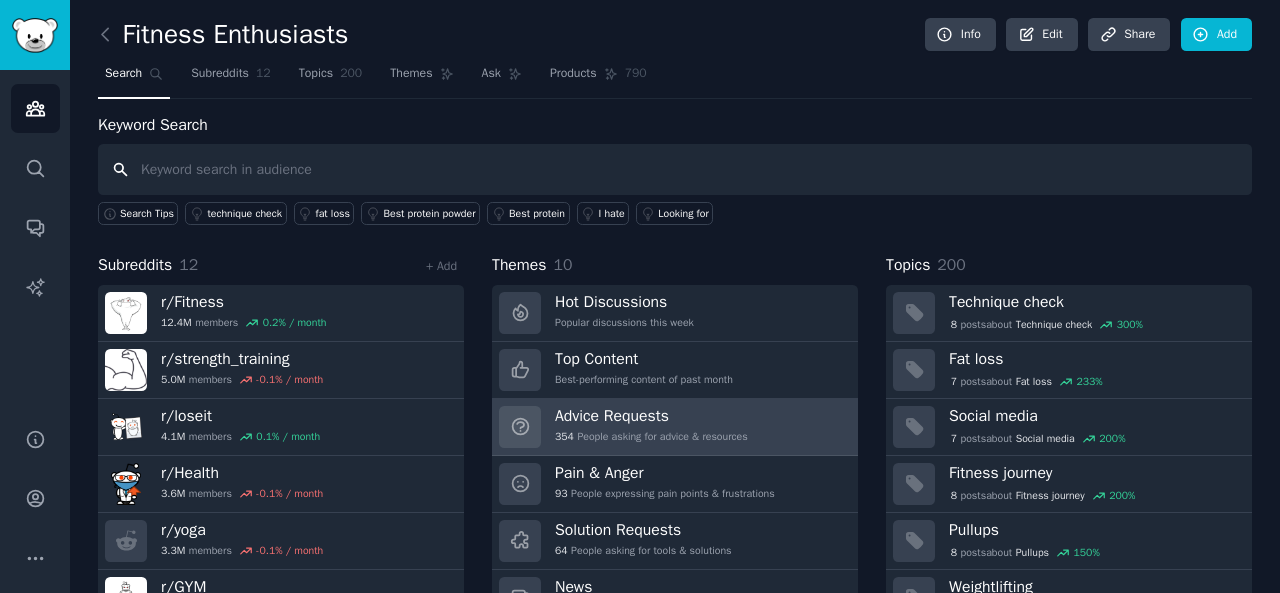 scroll, scrollTop: 92, scrollLeft: 0, axis: vertical 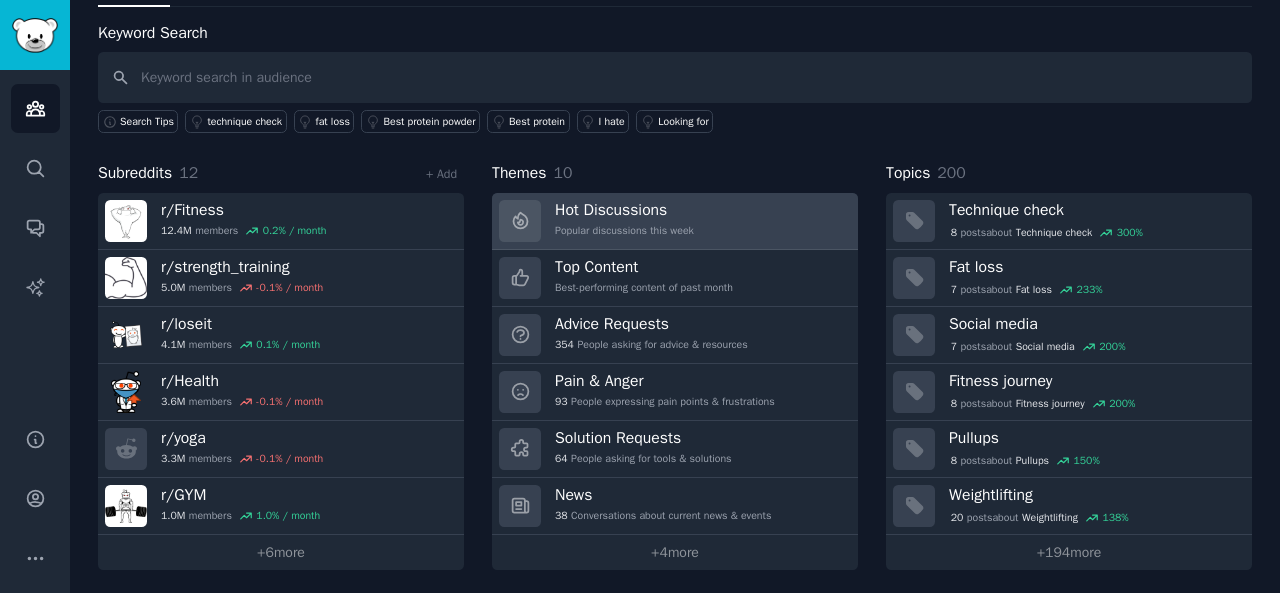 click on "Popular discussions this week" at bounding box center (624, 231) 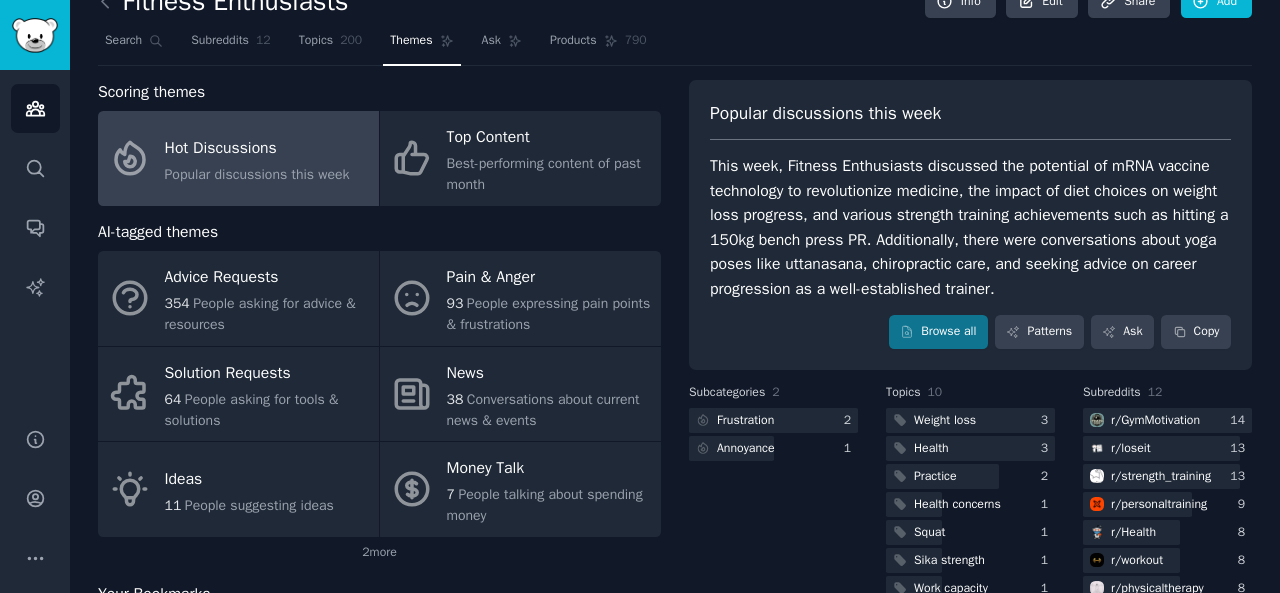 scroll, scrollTop: 0, scrollLeft: 0, axis: both 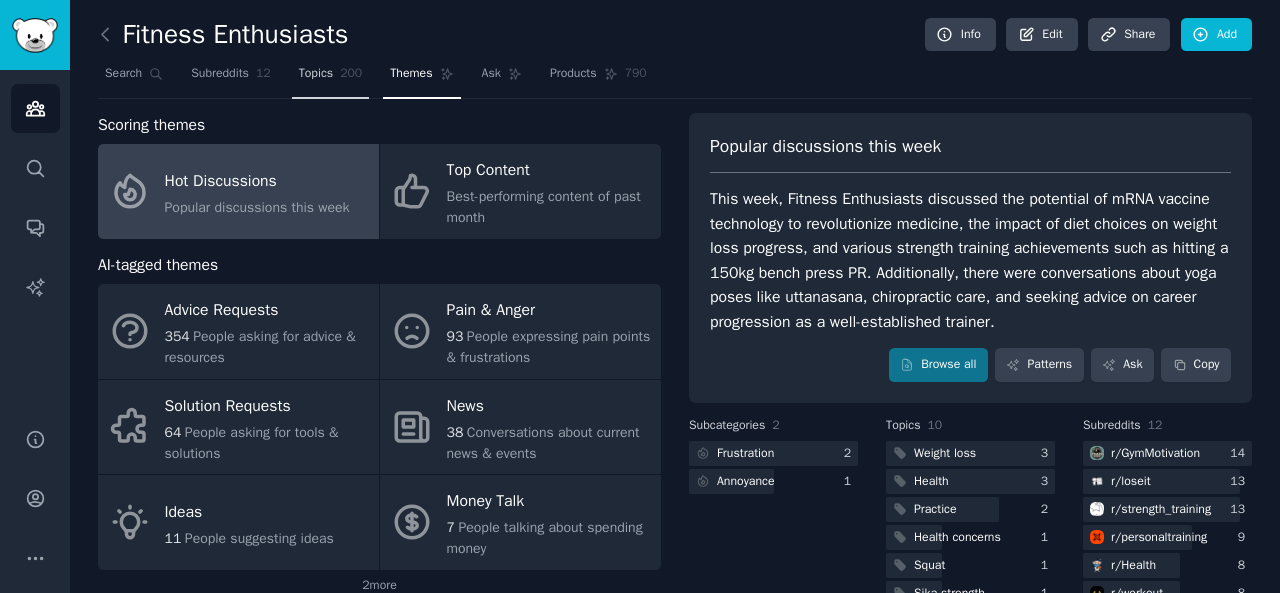 click on "Topics" at bounding box center [316, 74] 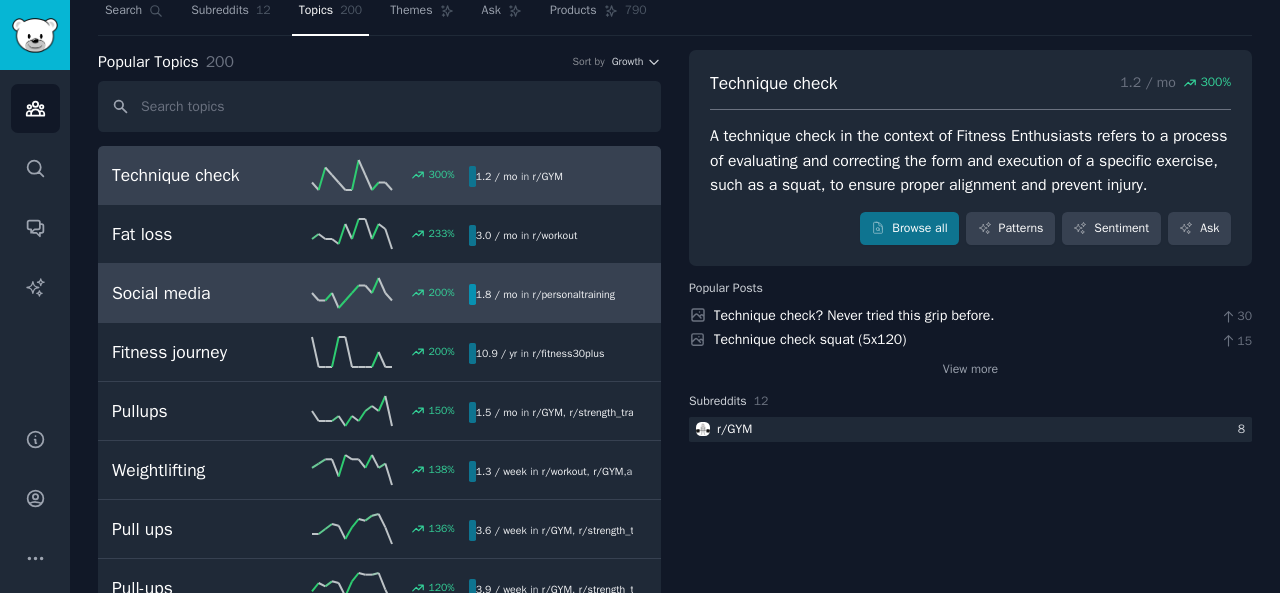 scroll, scrollTop: 0, scrollLeft: 0, axis: both 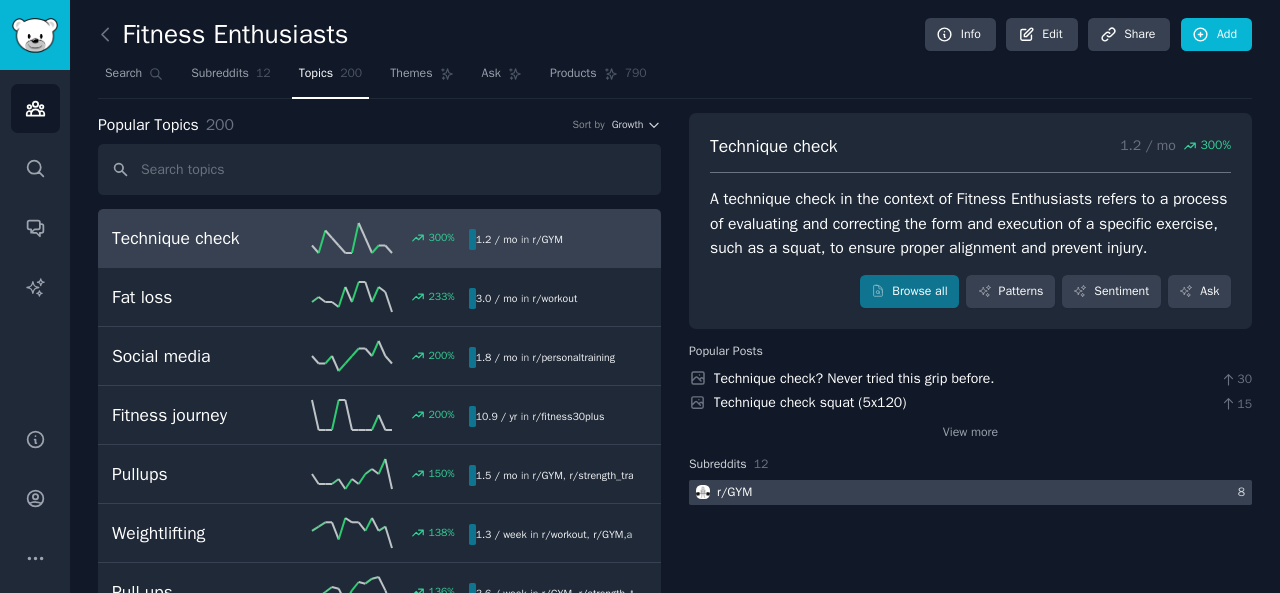 click at bounding box center [970, 492] 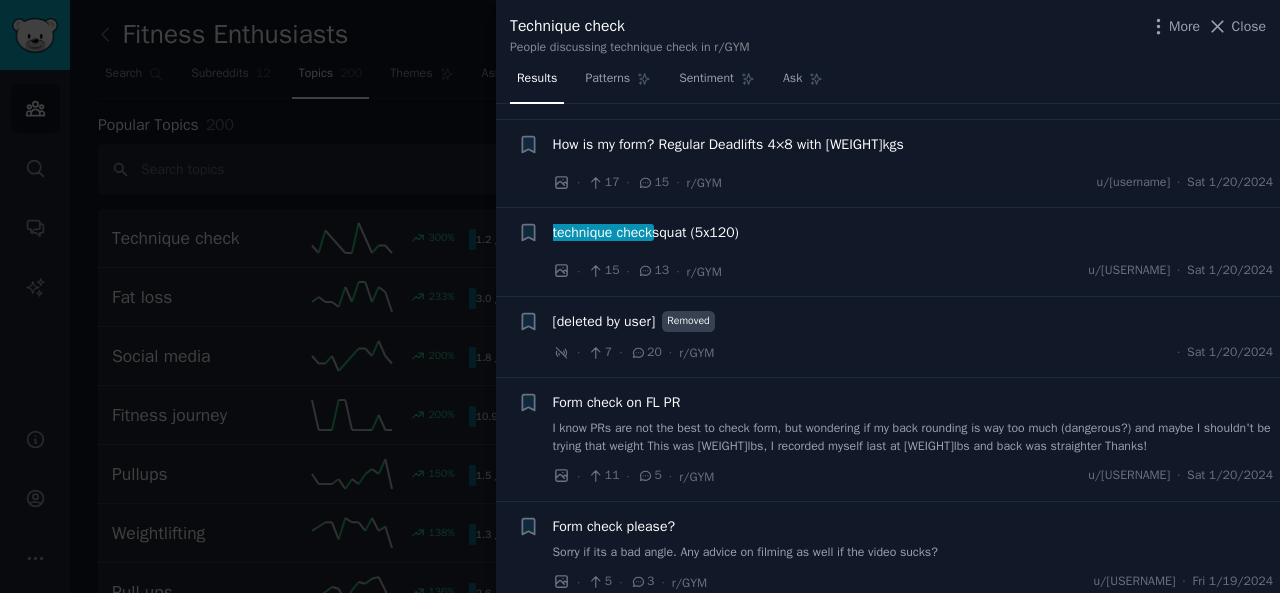 scroll, scrollTop: 0, scrollLeft: 0, axis: both 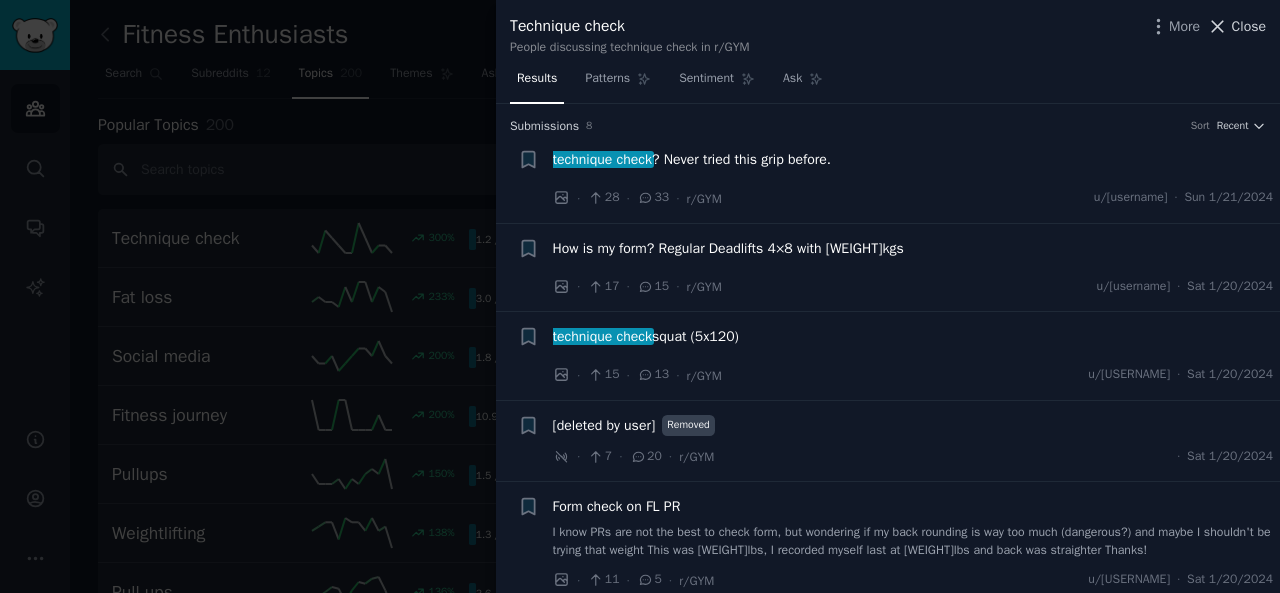 click on "Close" at bounding box center (1249, 26) 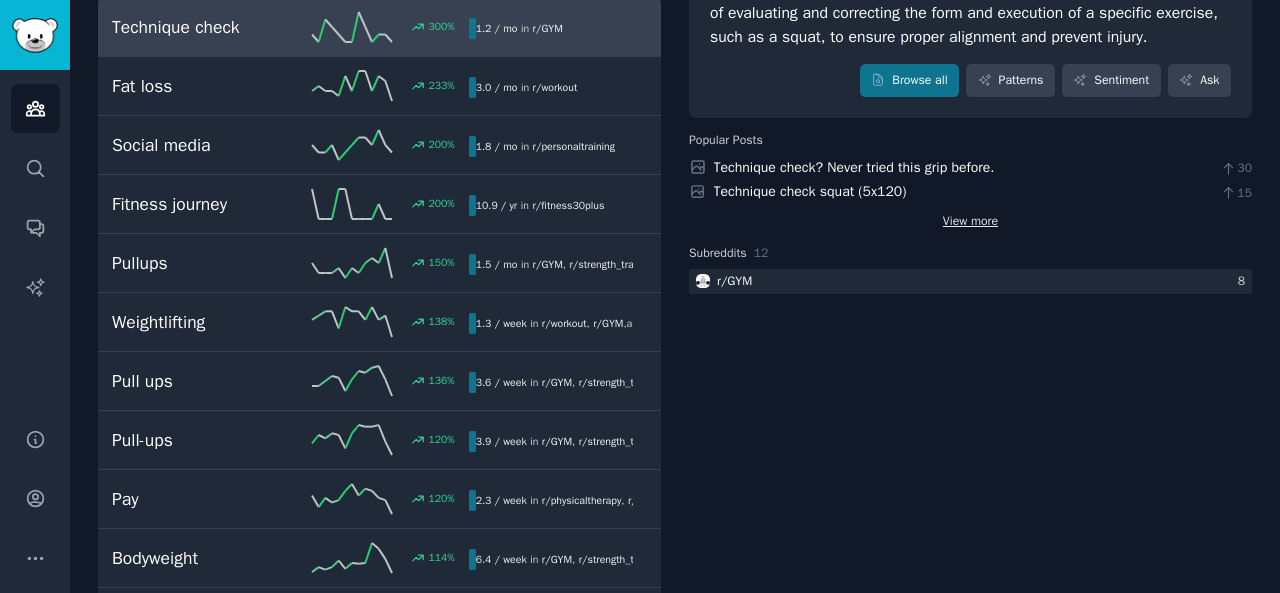 scroll, scrollTop: 0, scrollLeft: 0, axis: both 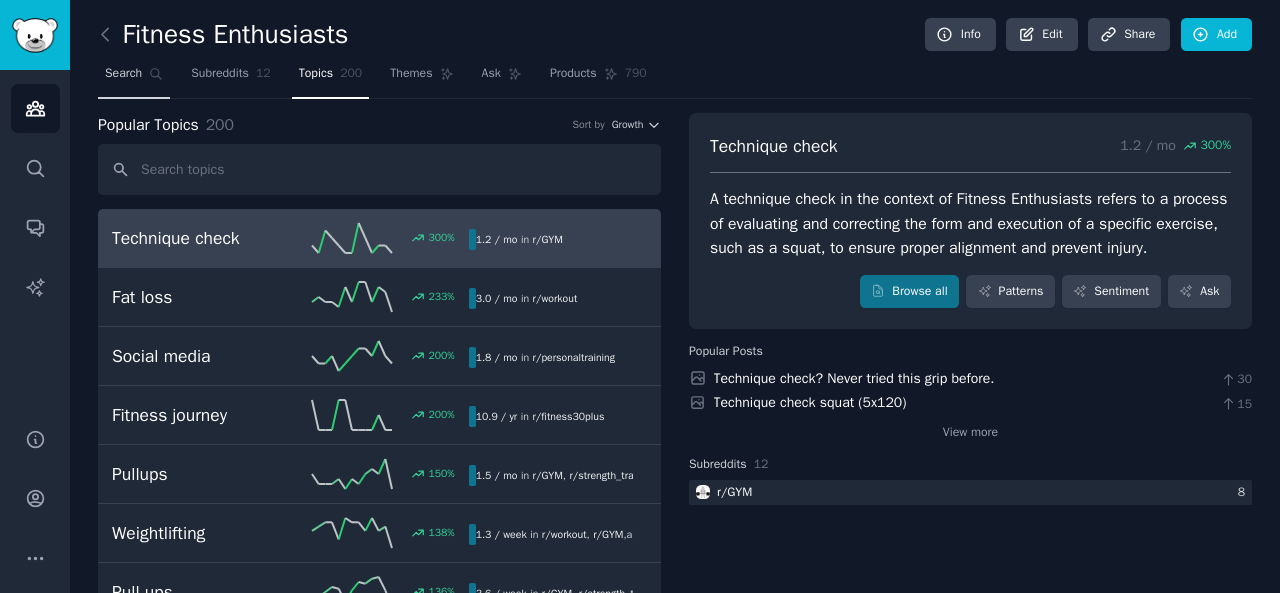 click on "Search" at bounding box center [123, 74] 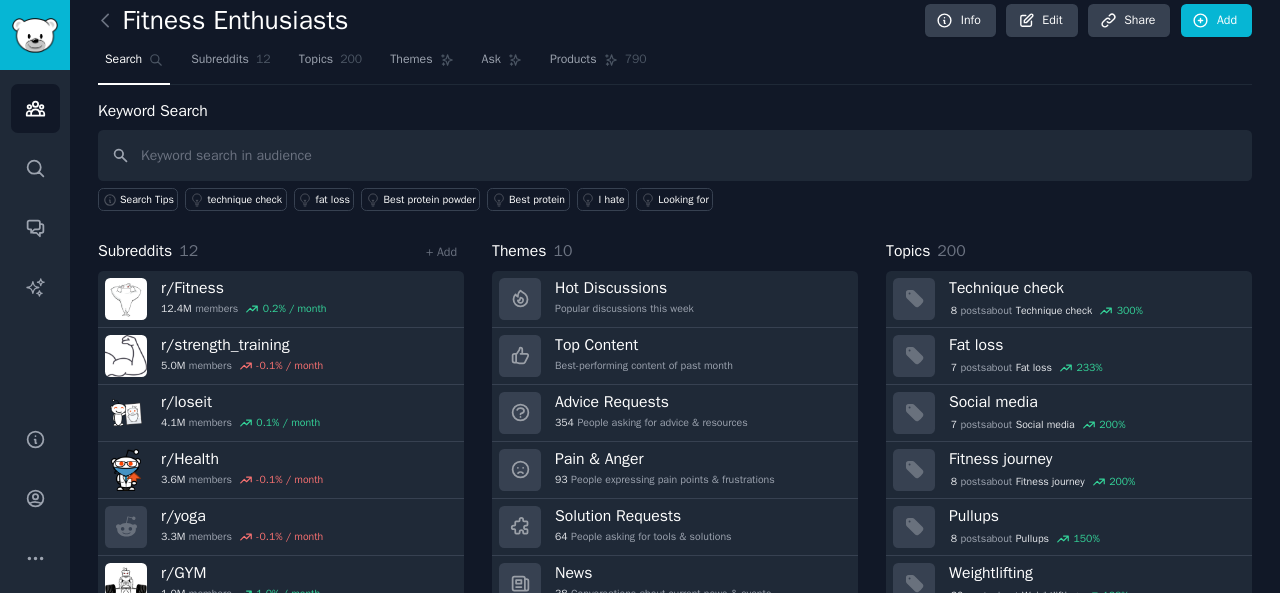 scroll, scrollTop: 0, scrollLeft: 0, axis: both 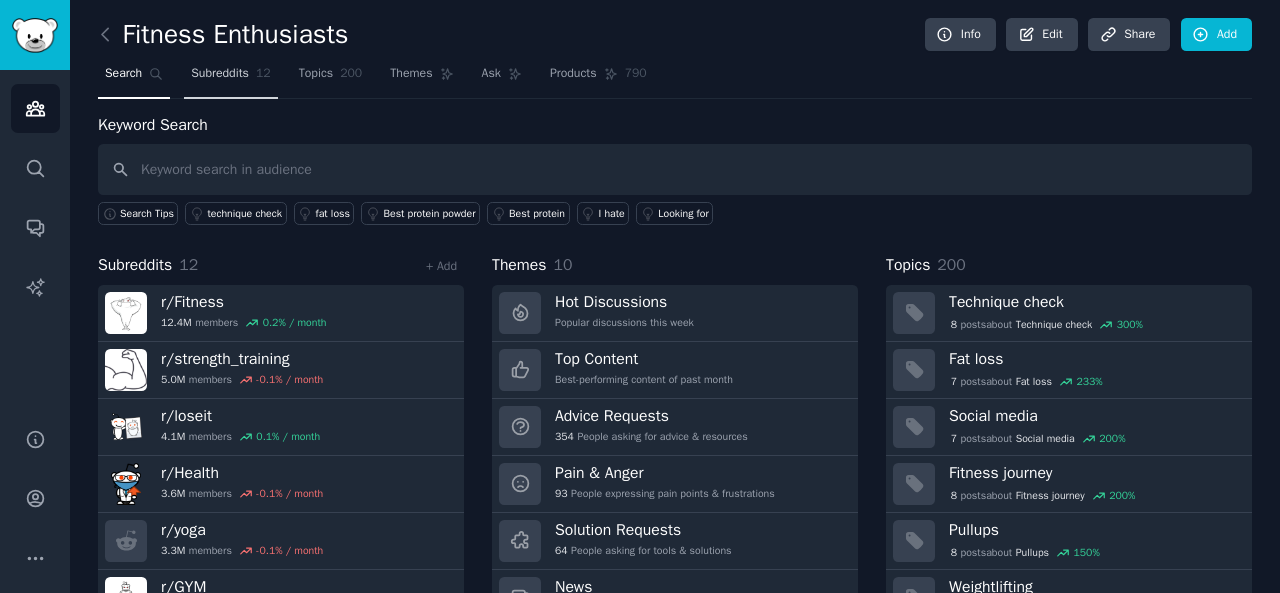 click on "Subreddits 12" at bounding box center [230, 78] 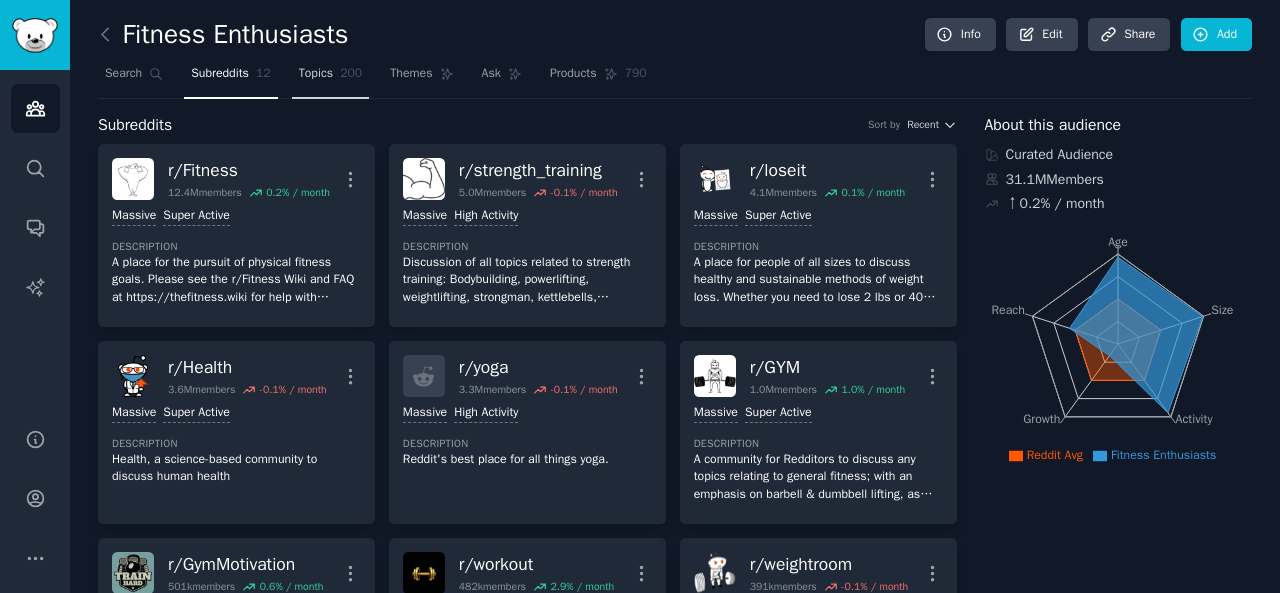 click on "Topics" at bounding box center (316, 74) 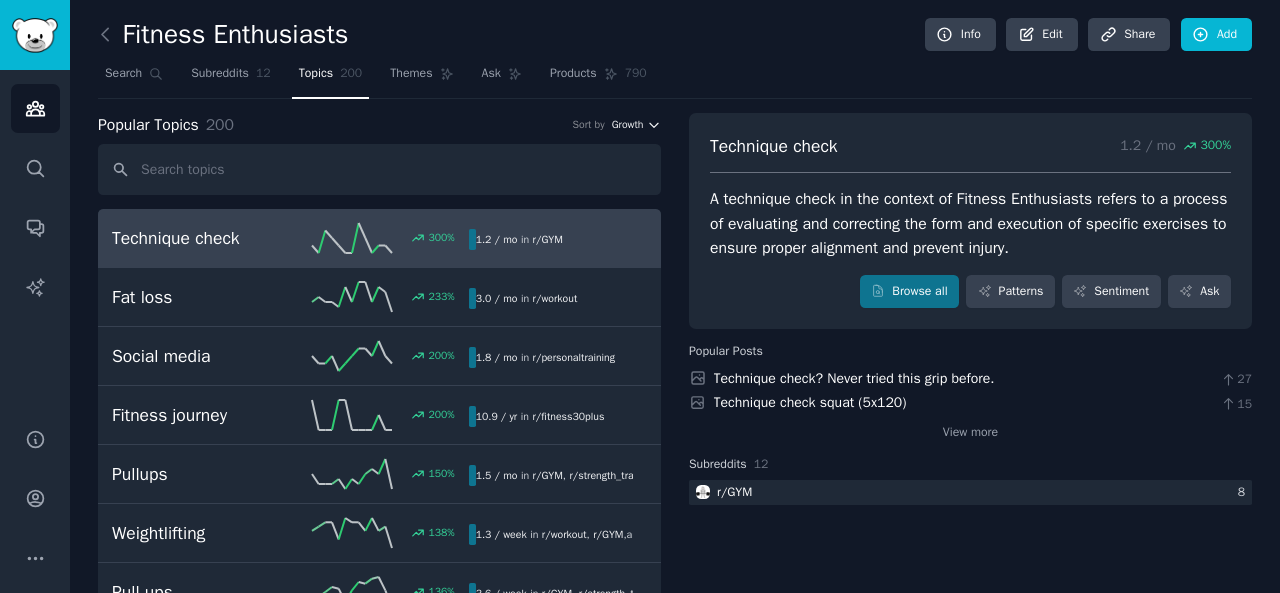 click 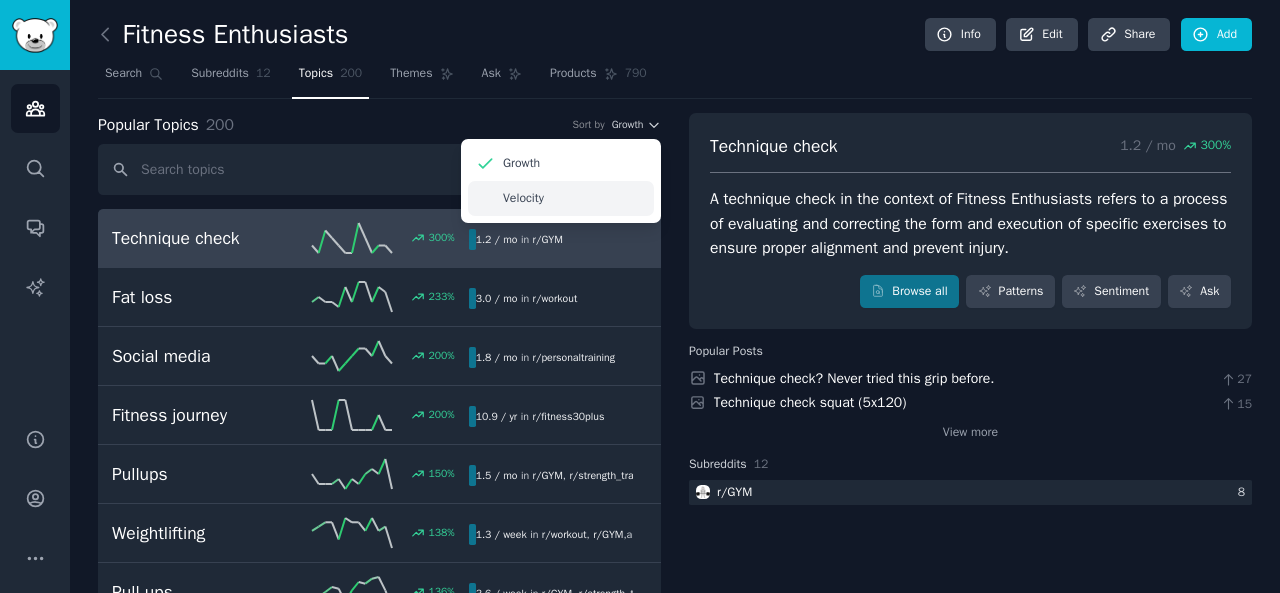 click on "Velocity" at bounding box center (561, 198) 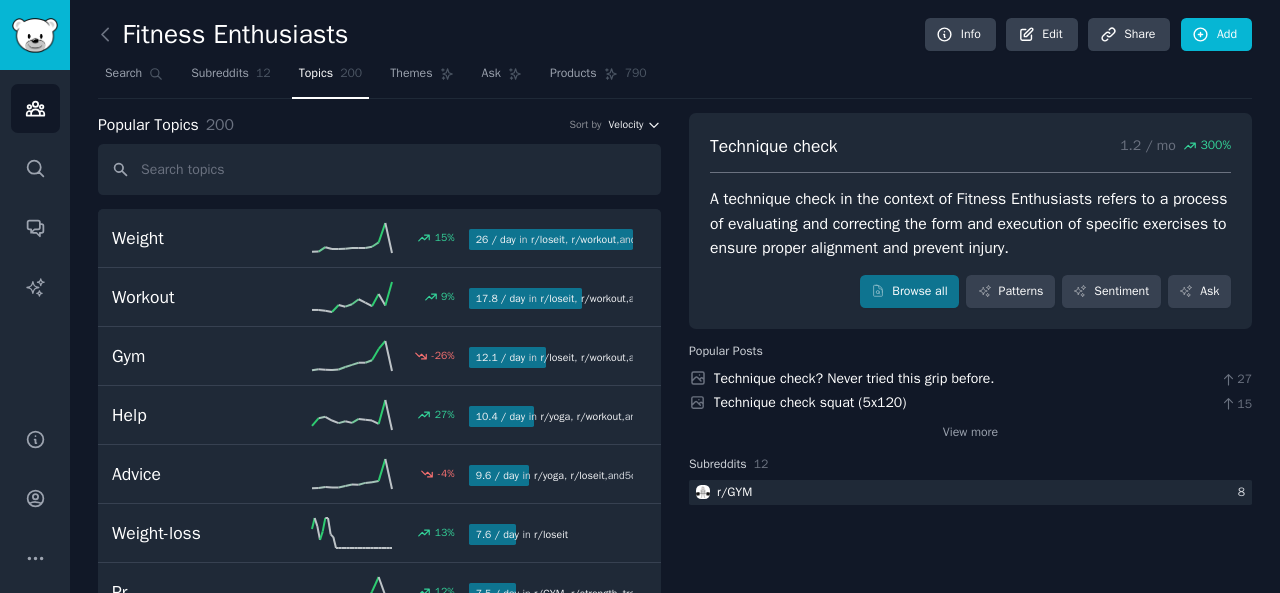 click 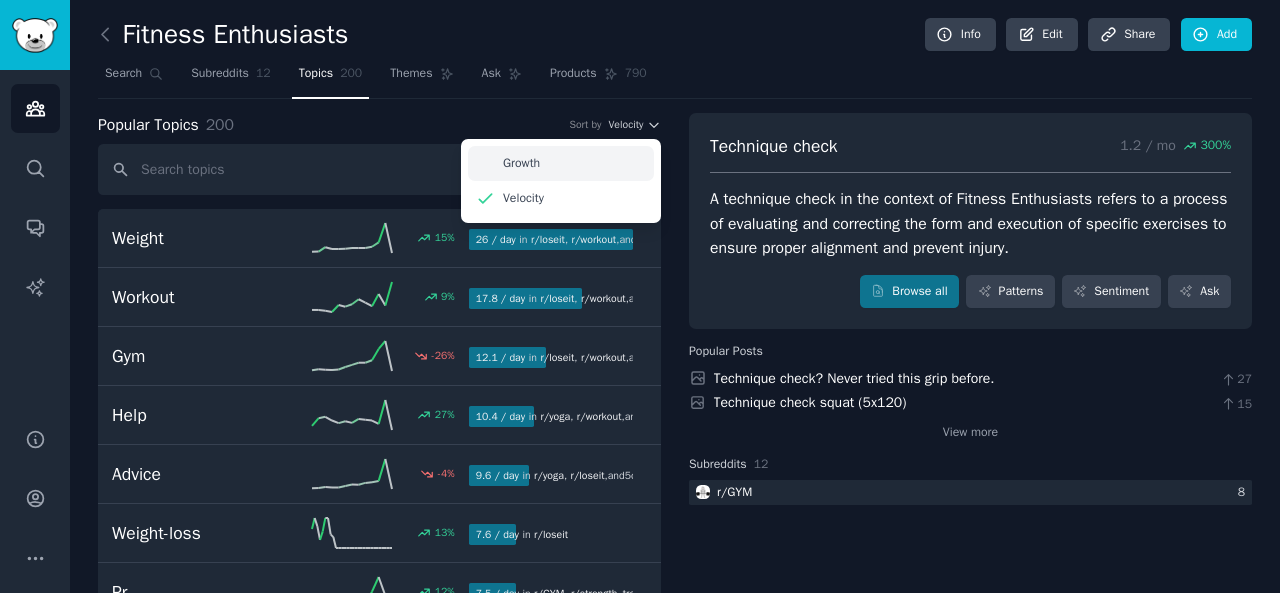 click on "Growth" at bounding box center (561, 163) 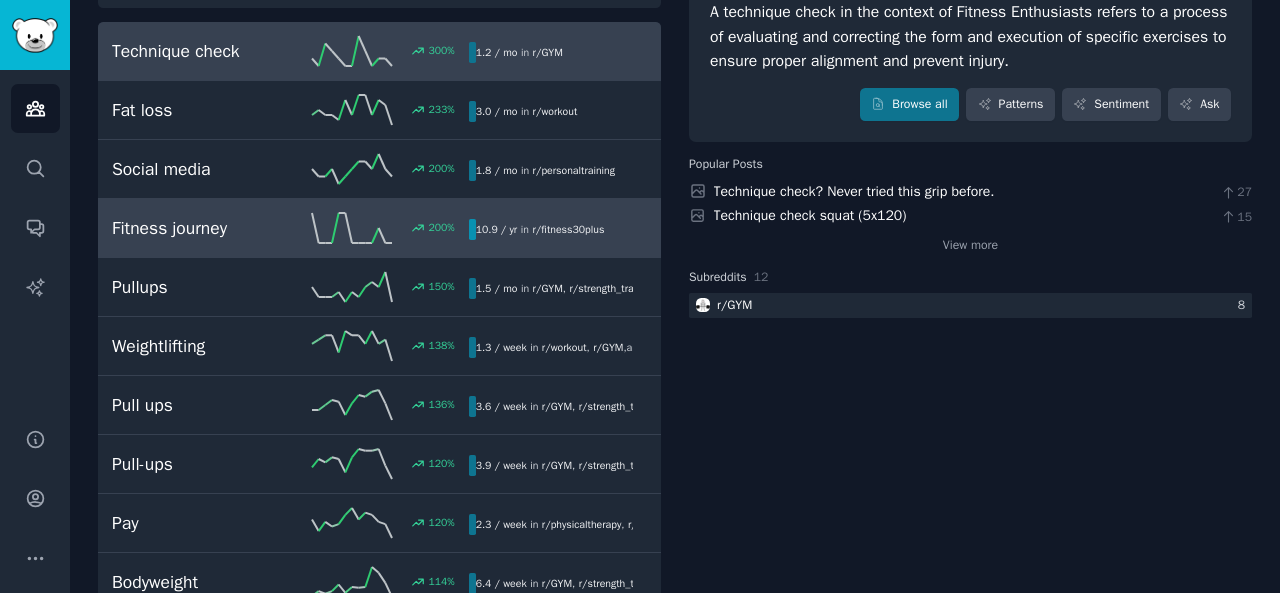 scroll, scrollTop: 0, scrollLeft: 0, axis: both 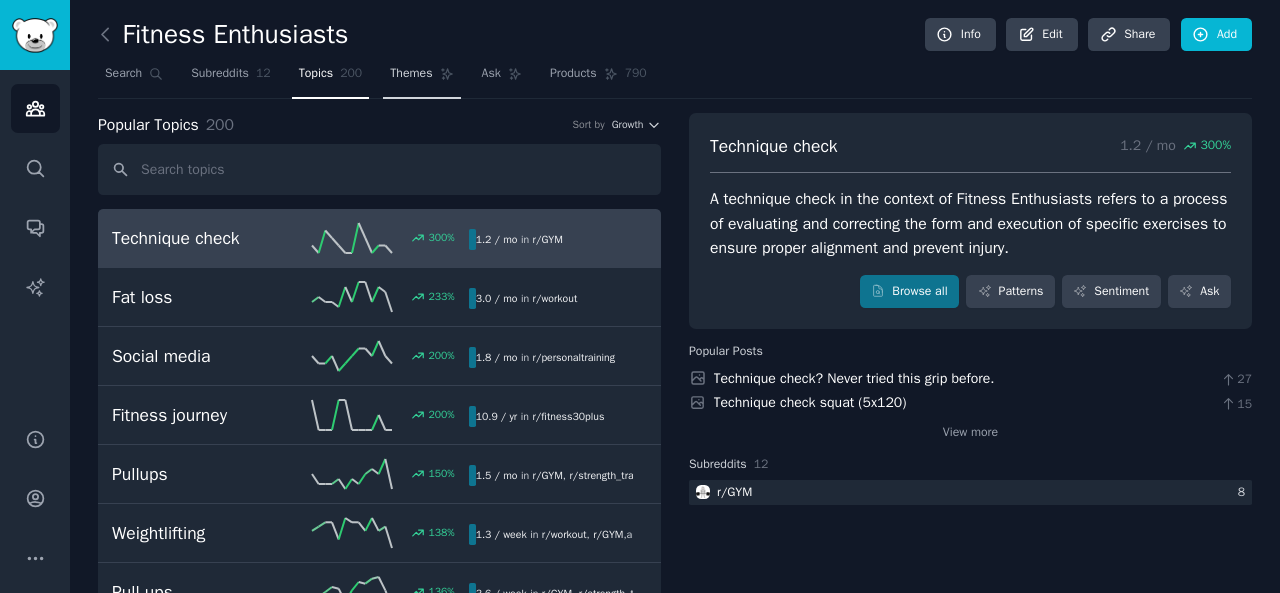 click on "Themes" at bounding box center [411, 74] 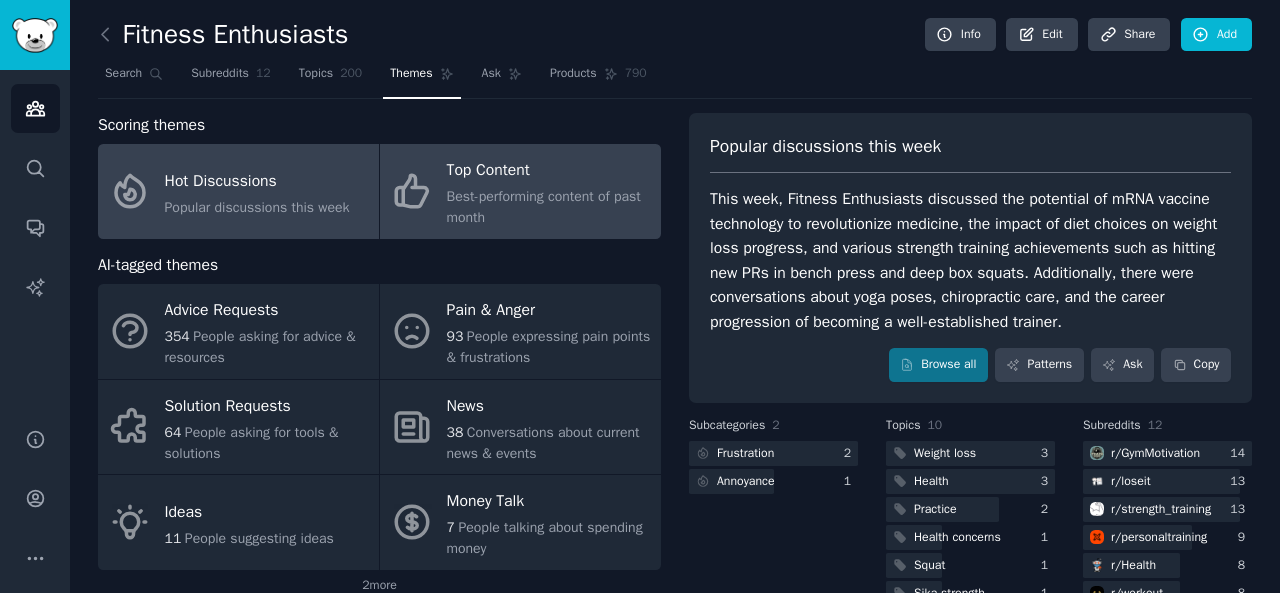 click on "Best-performing content of past month" 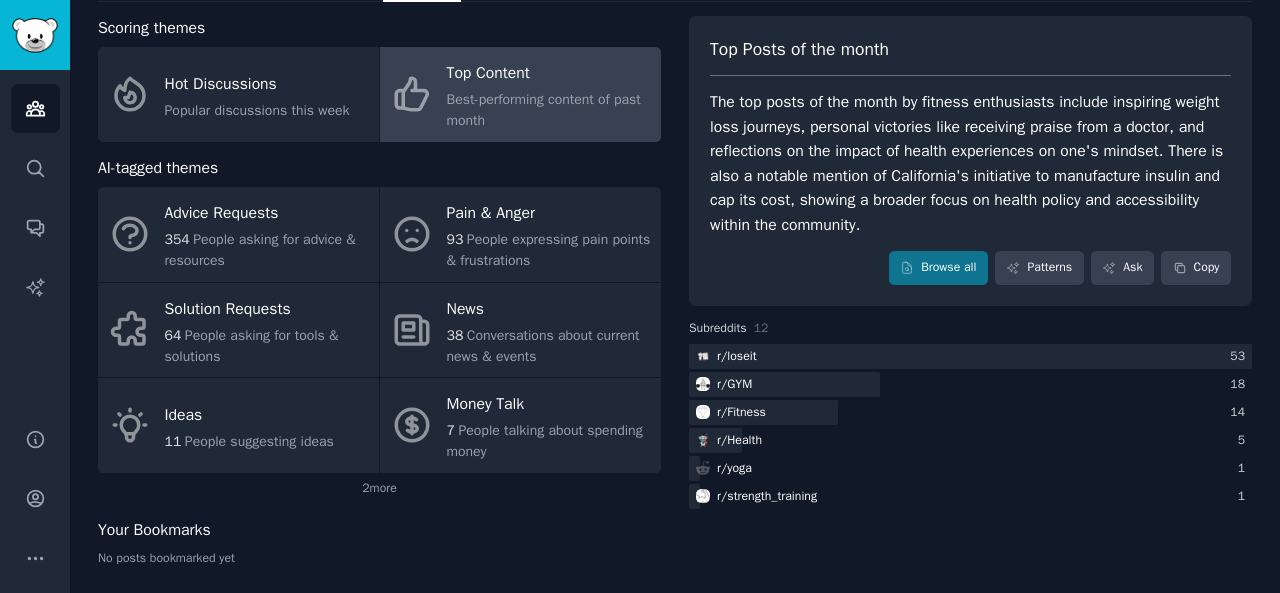 scroll, scrollTop: 0, scrollLeft: 0, axis: both 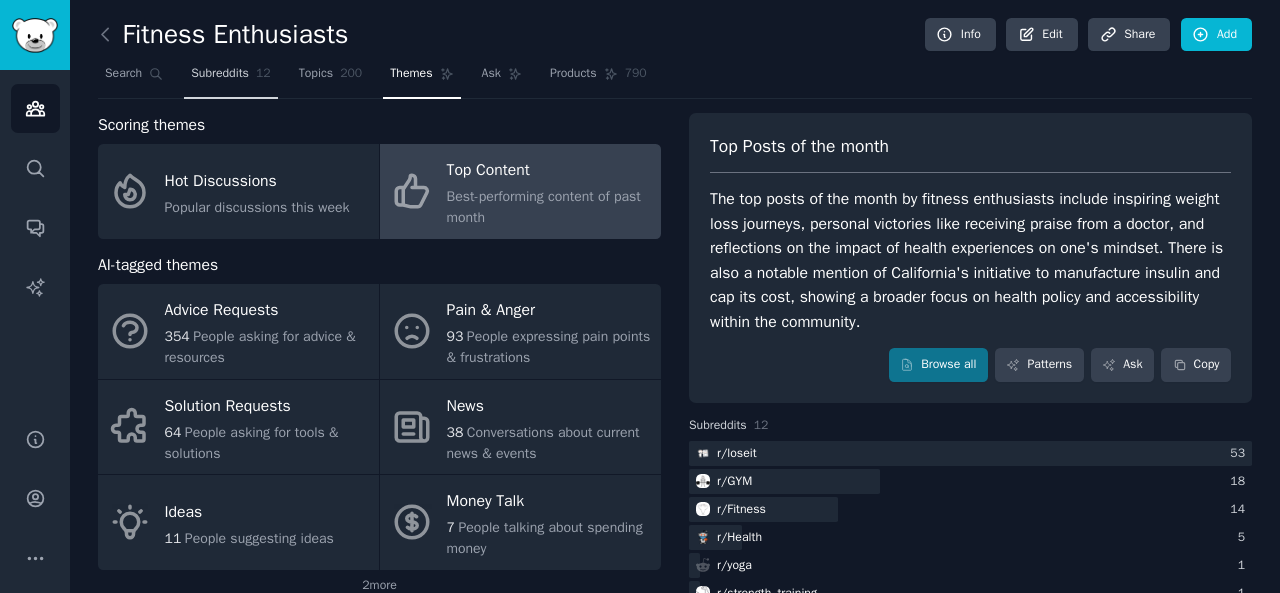 click on "Subreddits" at bounding box center (220, 74) 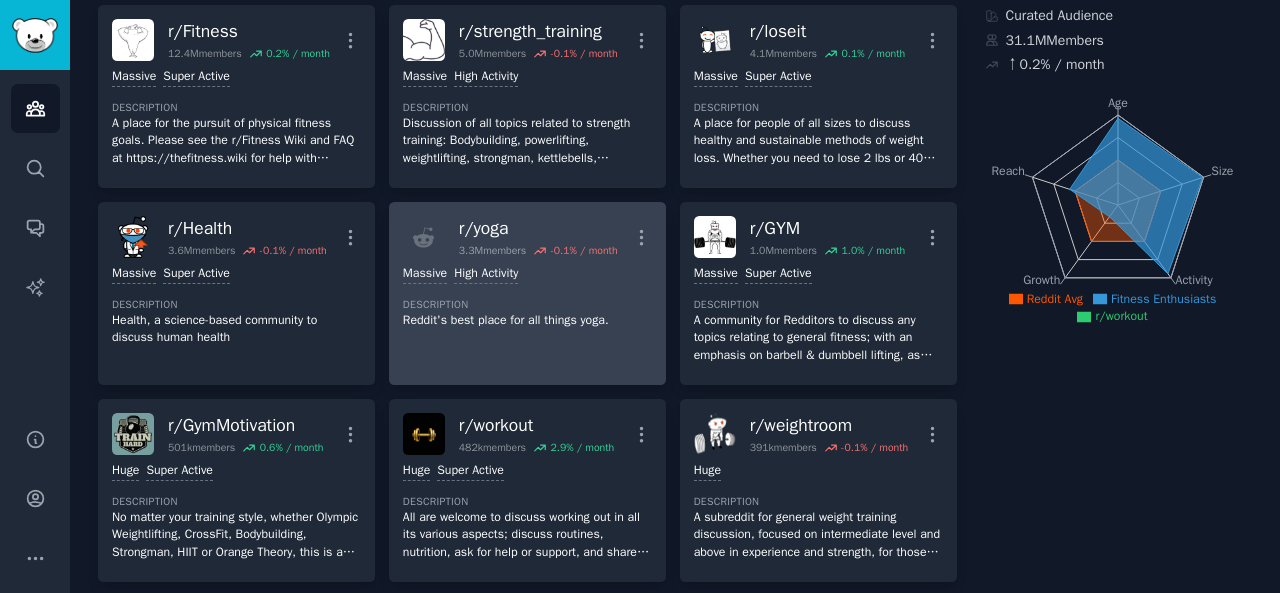 scroll, scrollTop: 0, scrollLeft: 0, axis: both 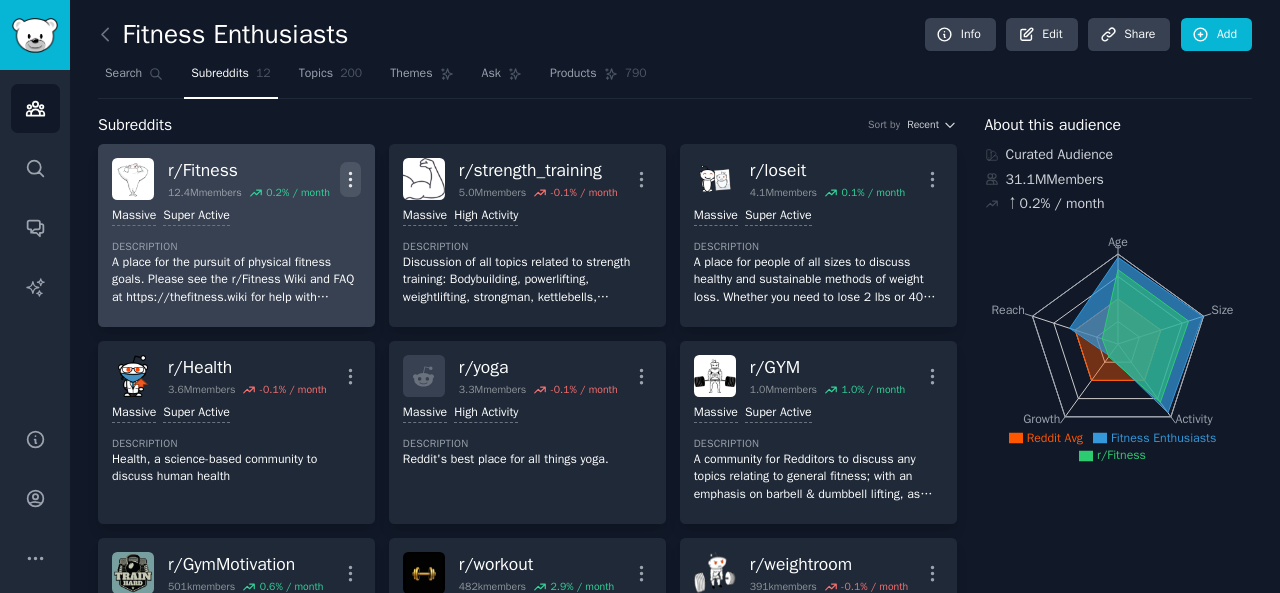 click 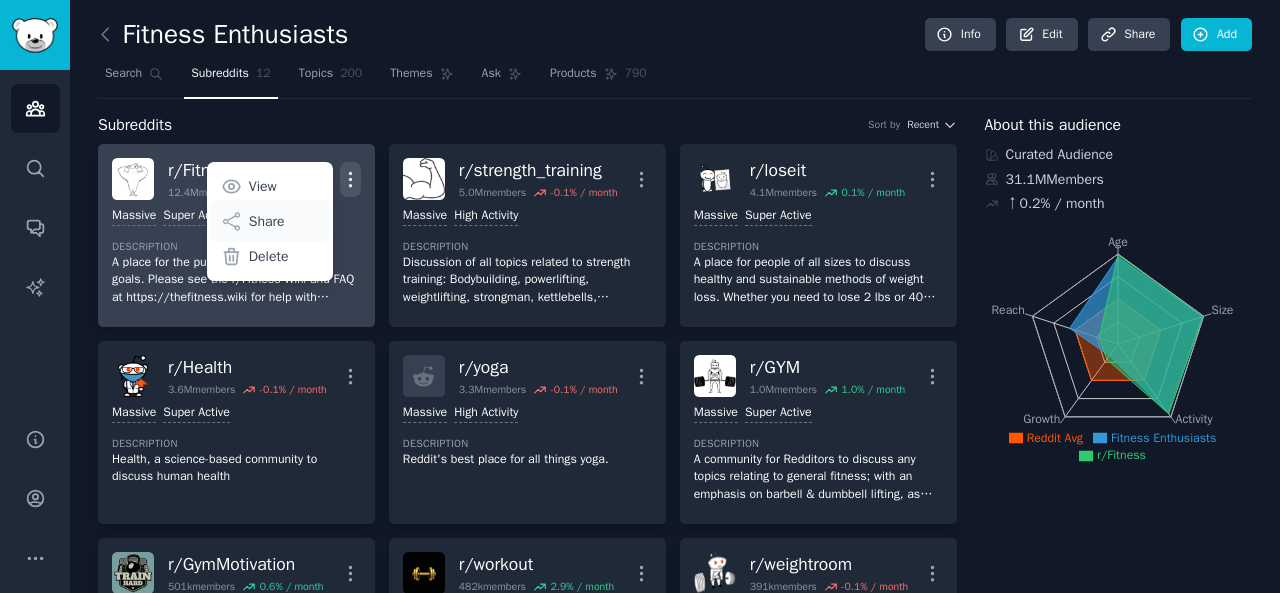 click on "Share" at bounding box center (267, 221) 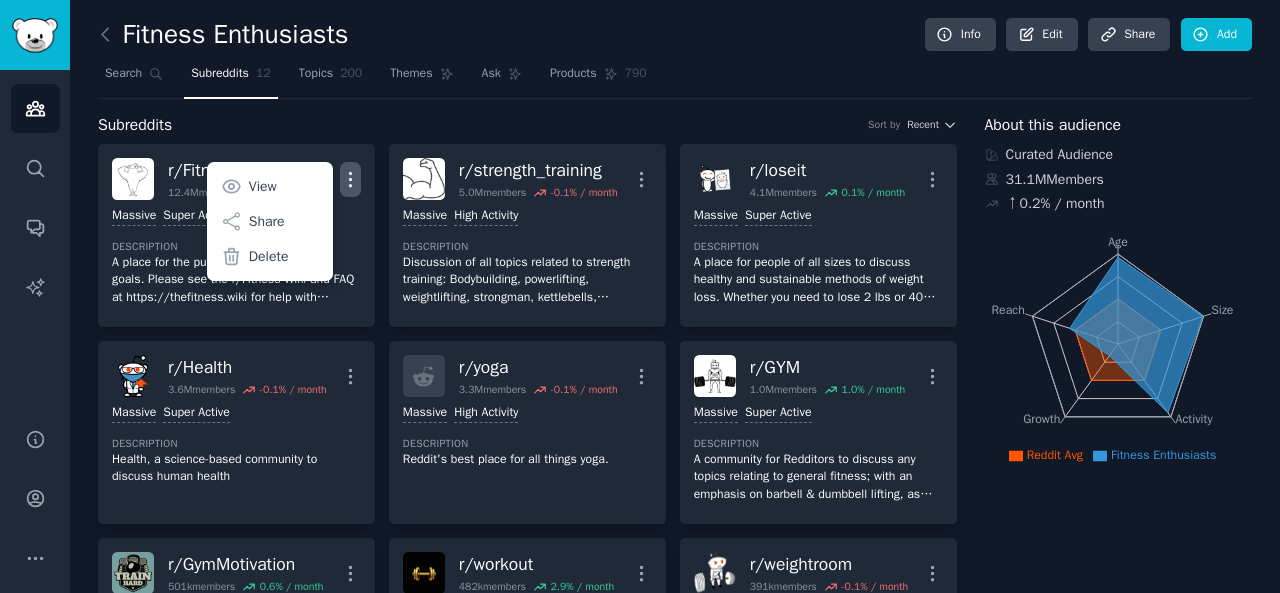 click on "Subreddits Sort by Recent" at bounding box center (527, 125) 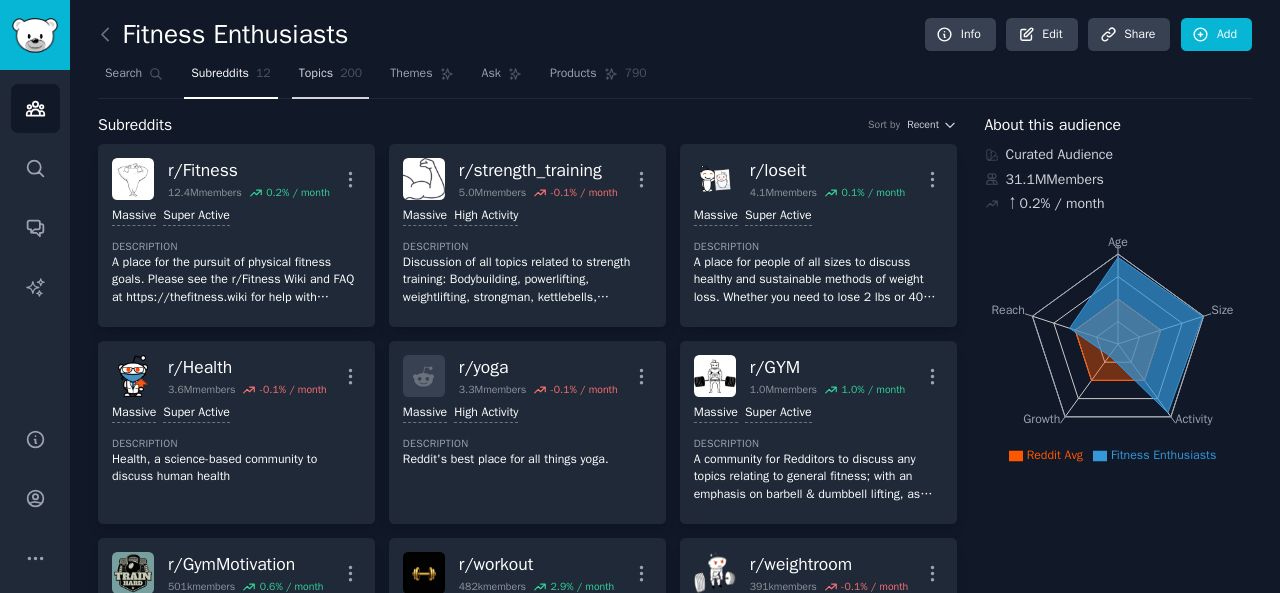click on "Topics" at bounding box center [316, 74] 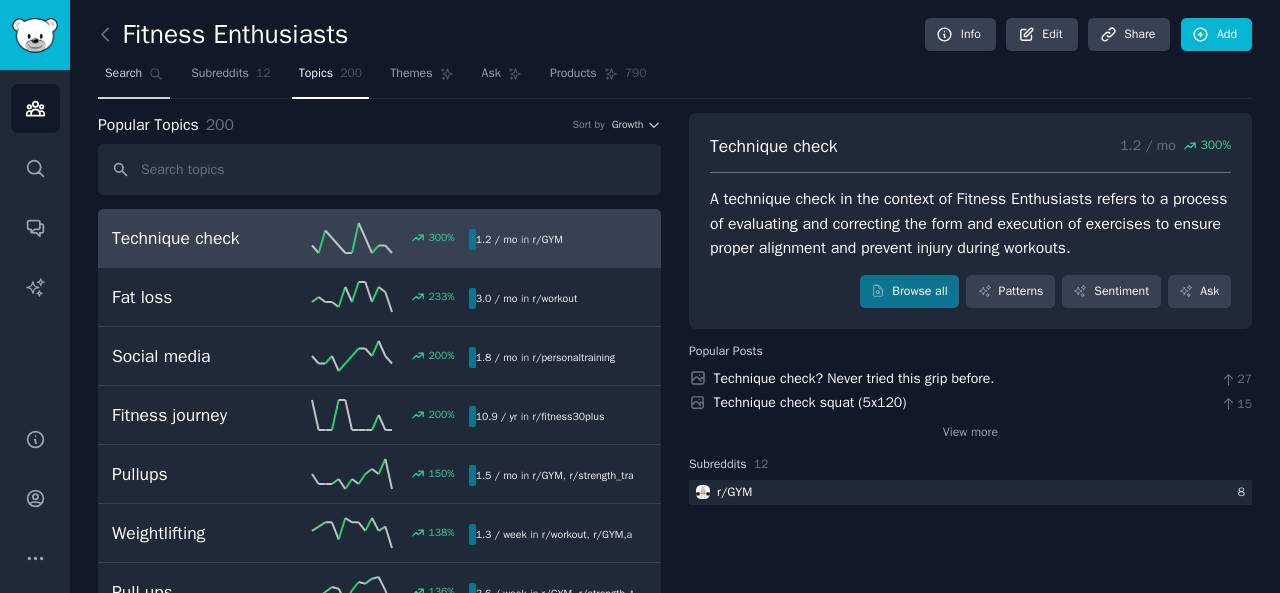 click on "Search" at bounding box center [123, 74] 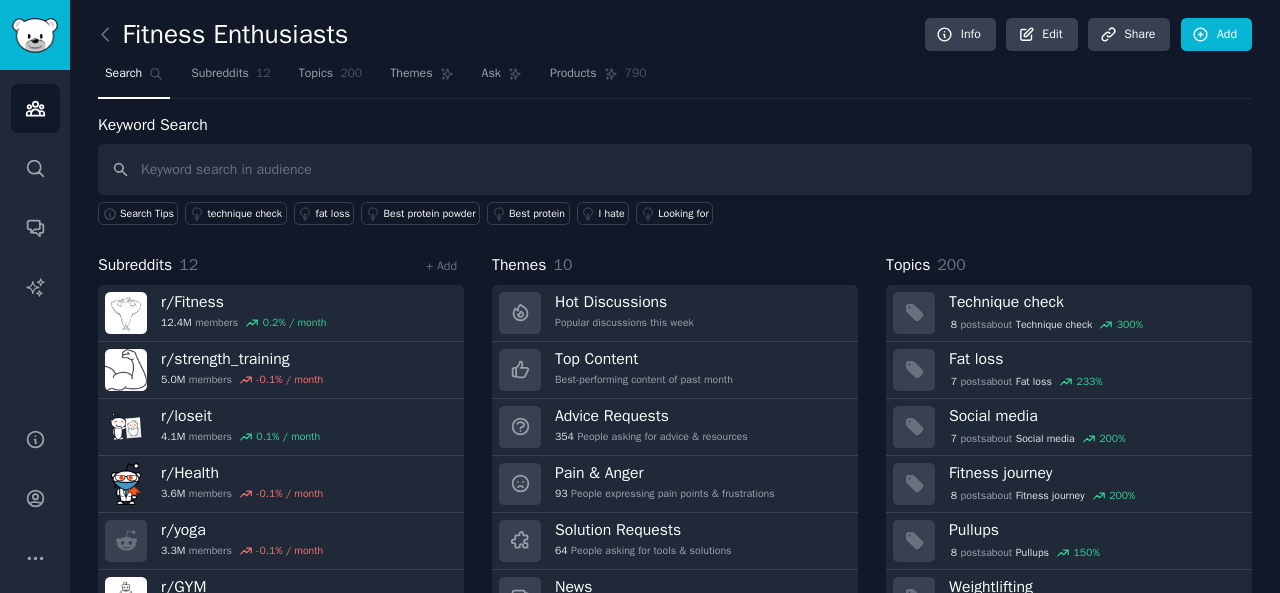 click on "Search" at bounding box center (123, 74) 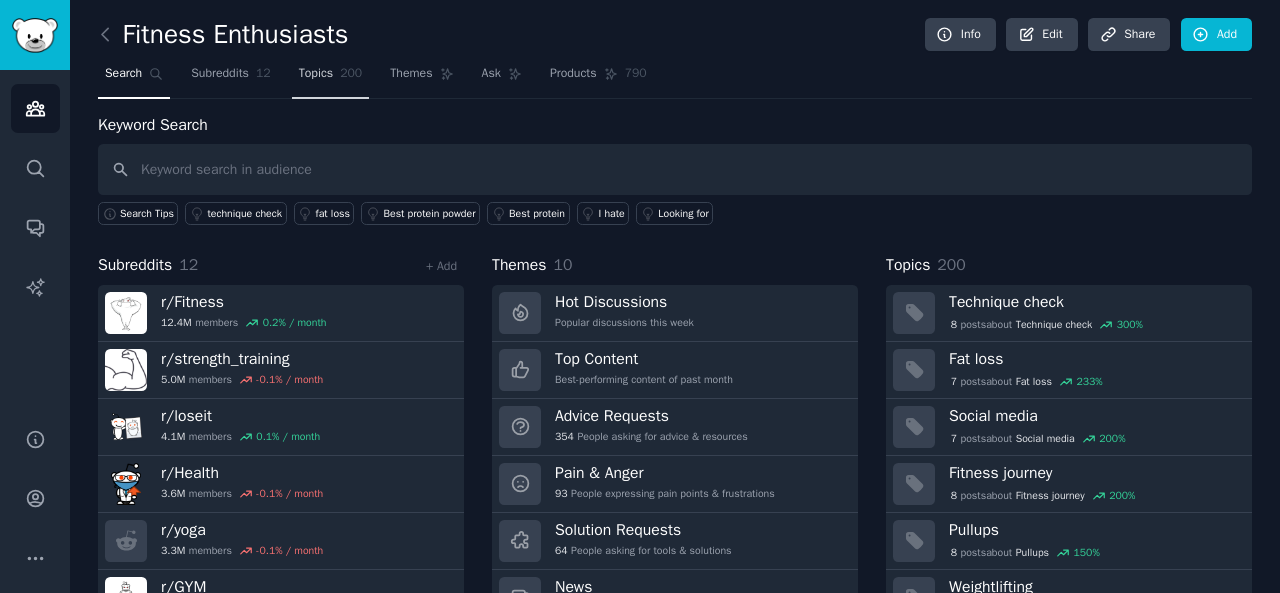 click on "Topics 200" at bounding box center (331, 78) 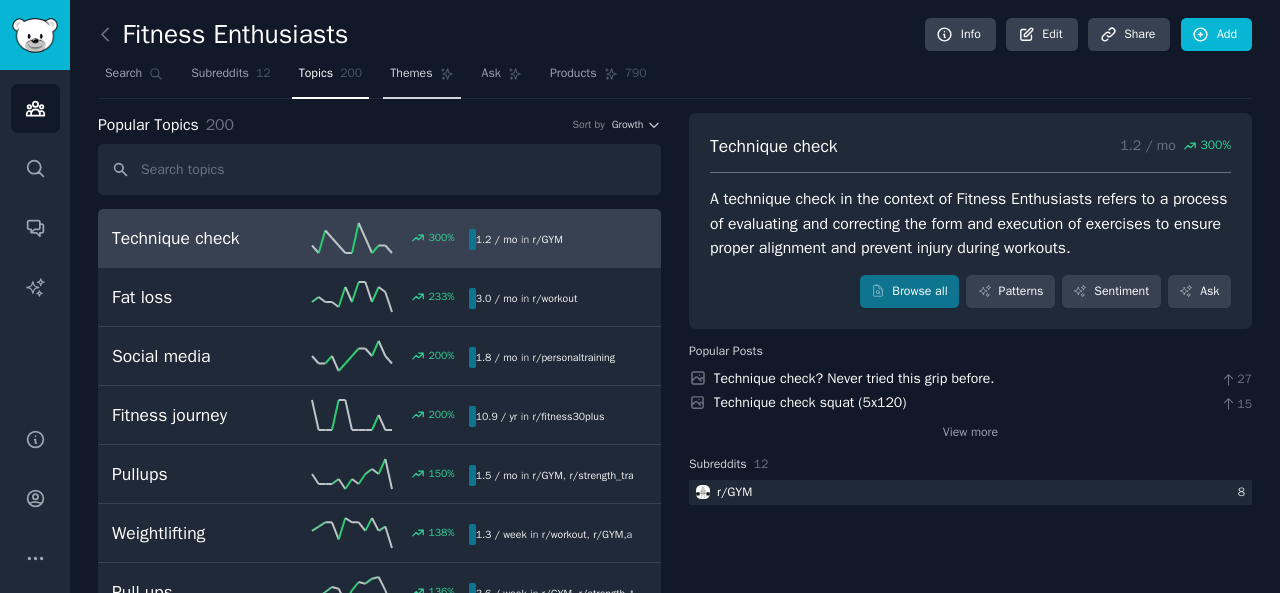 click on "Themes" at bounding box center (411, 74) 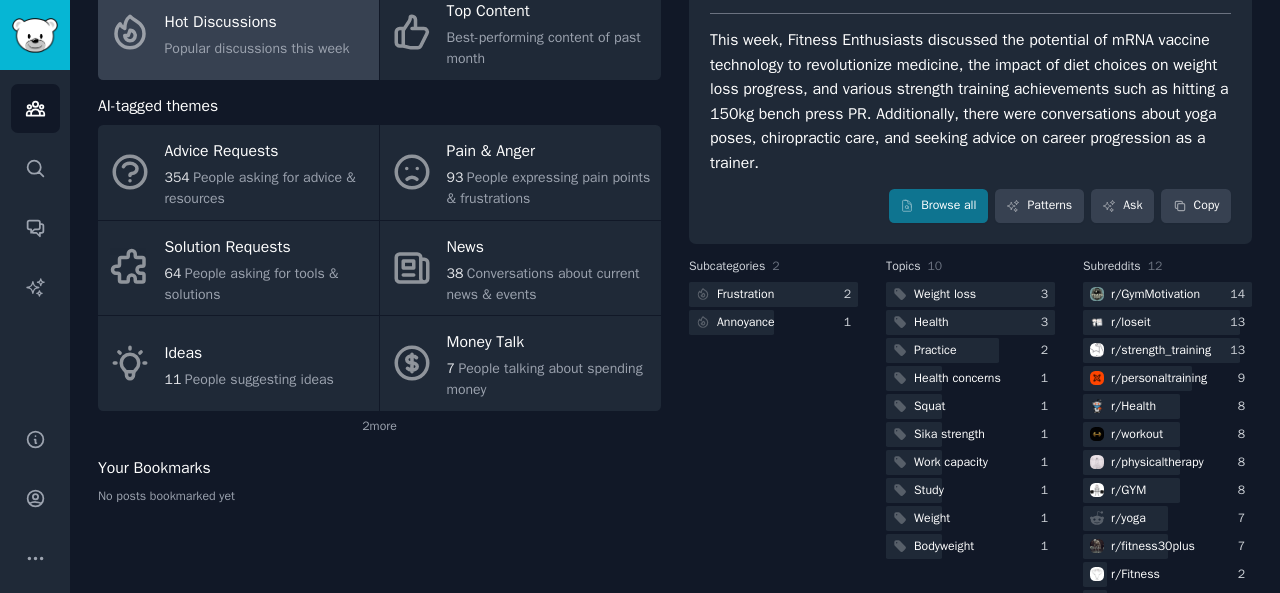 scroll, scrollTop: 210, scrollLeft: 0, axis: vertical 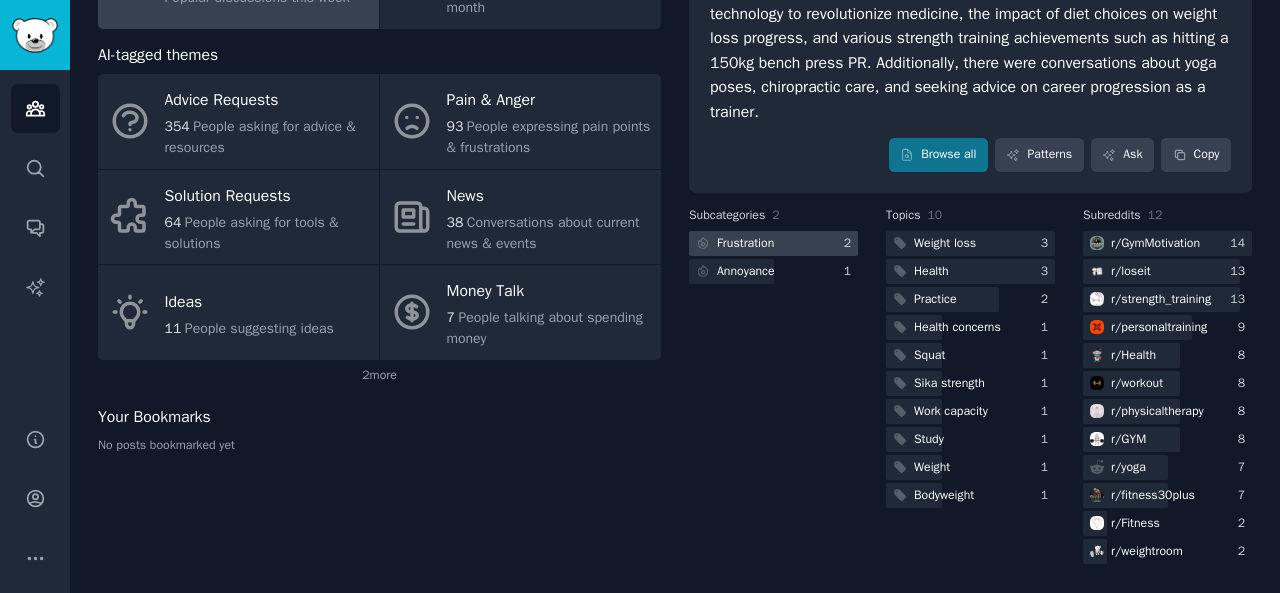click at bounding box center [773, 243] 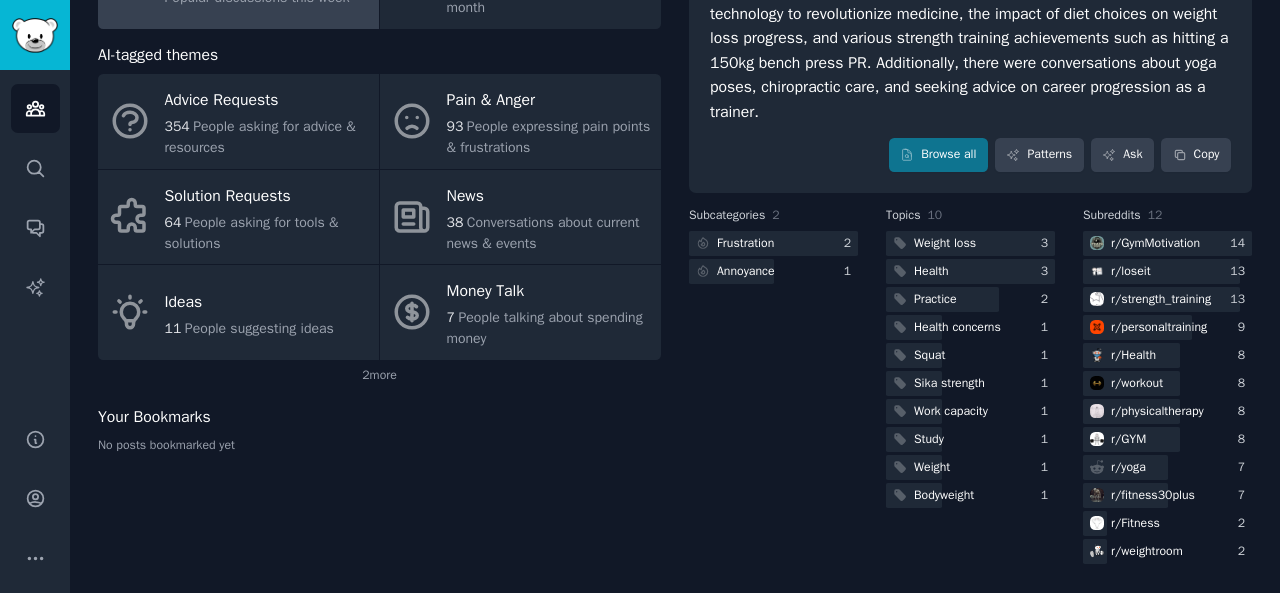 scroll, scrollTop: 0, scrollLeft: 0, axis: both 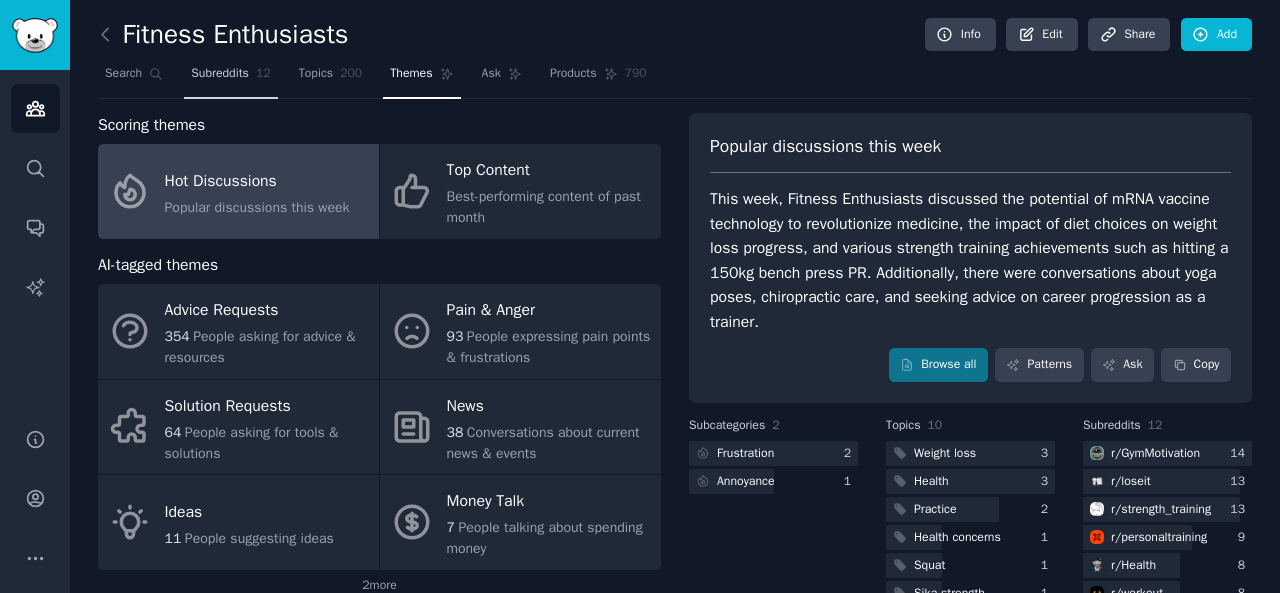 click on "Subreddits" at bounding box center (220, 74) 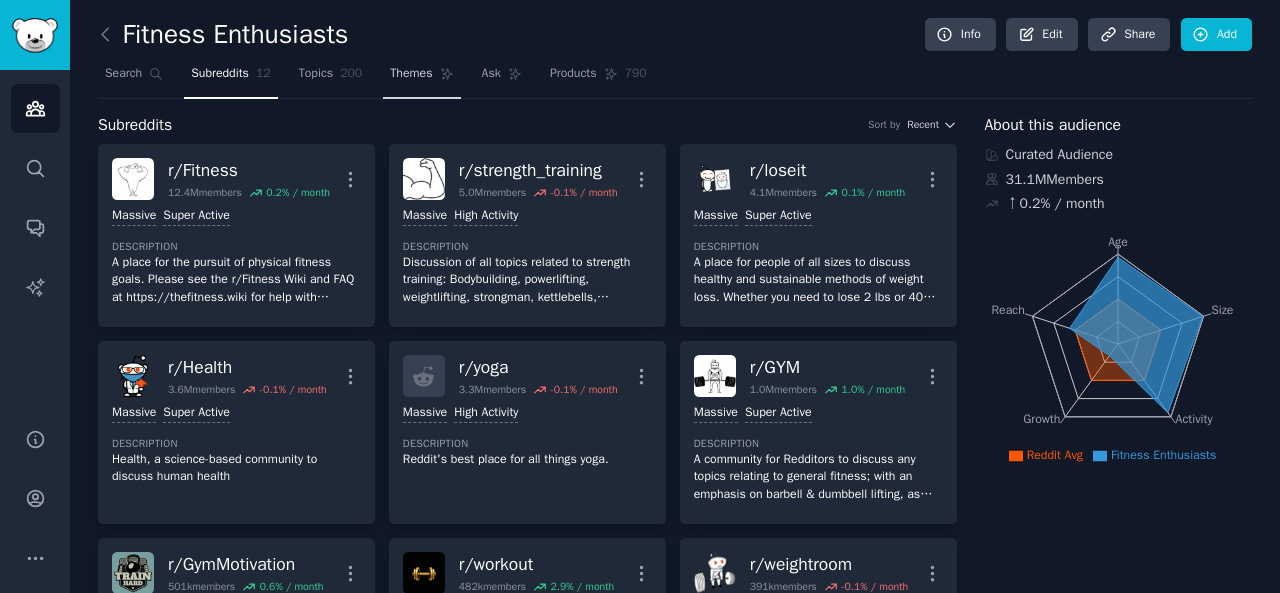 click on "Themes" at bounding box center [411, 74] 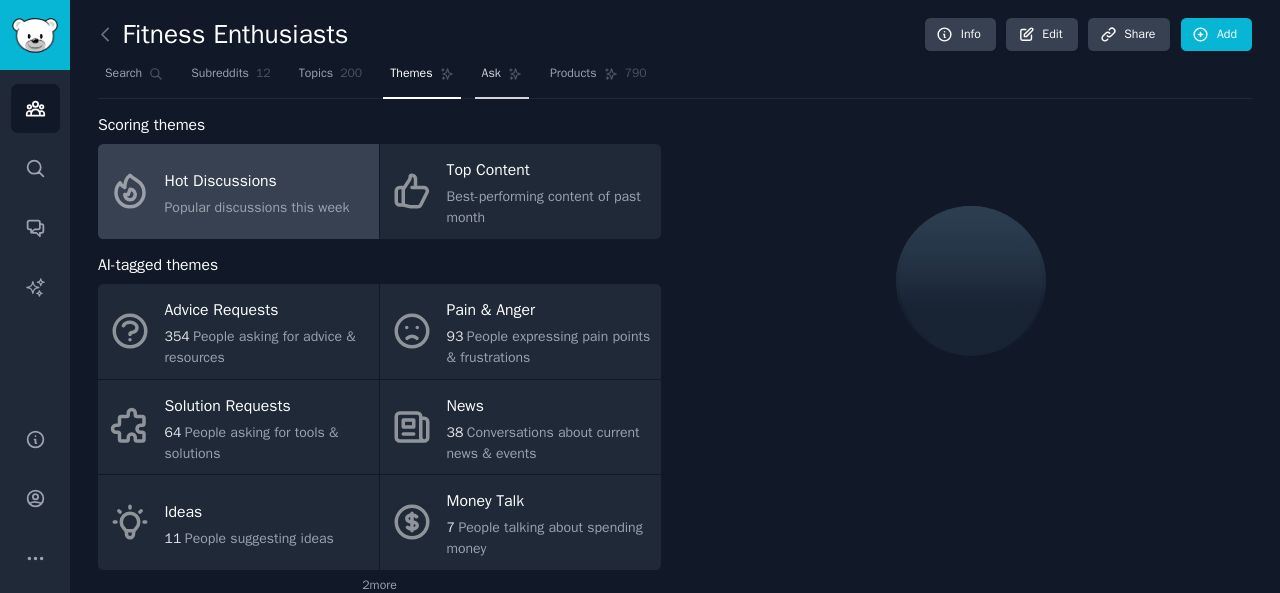 click on "Ask" at bounding box center (502, 78) 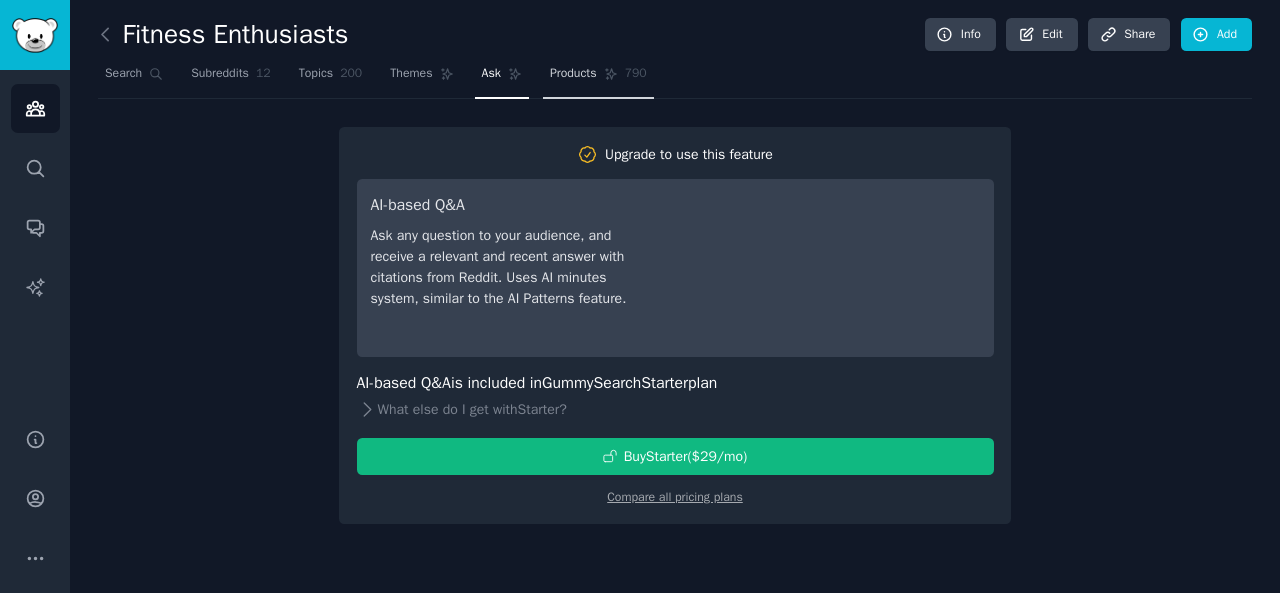 click on "Products" at bounding box center [573, 74] 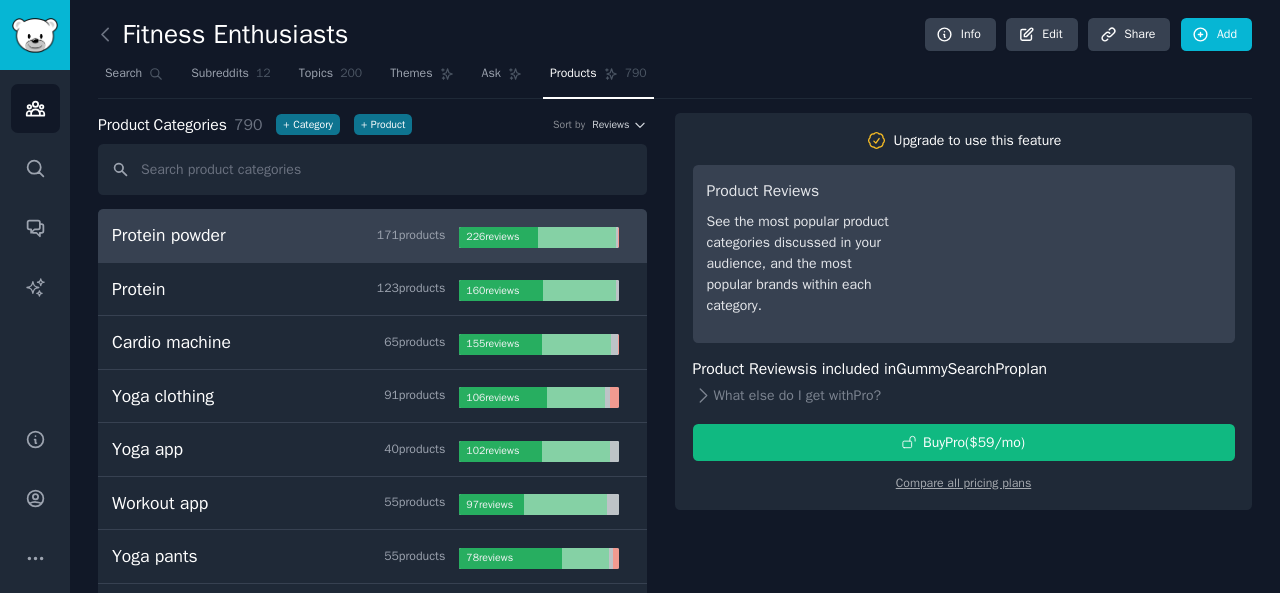 click on "Protein powder 171  product s" at bounding box center (285, 235) 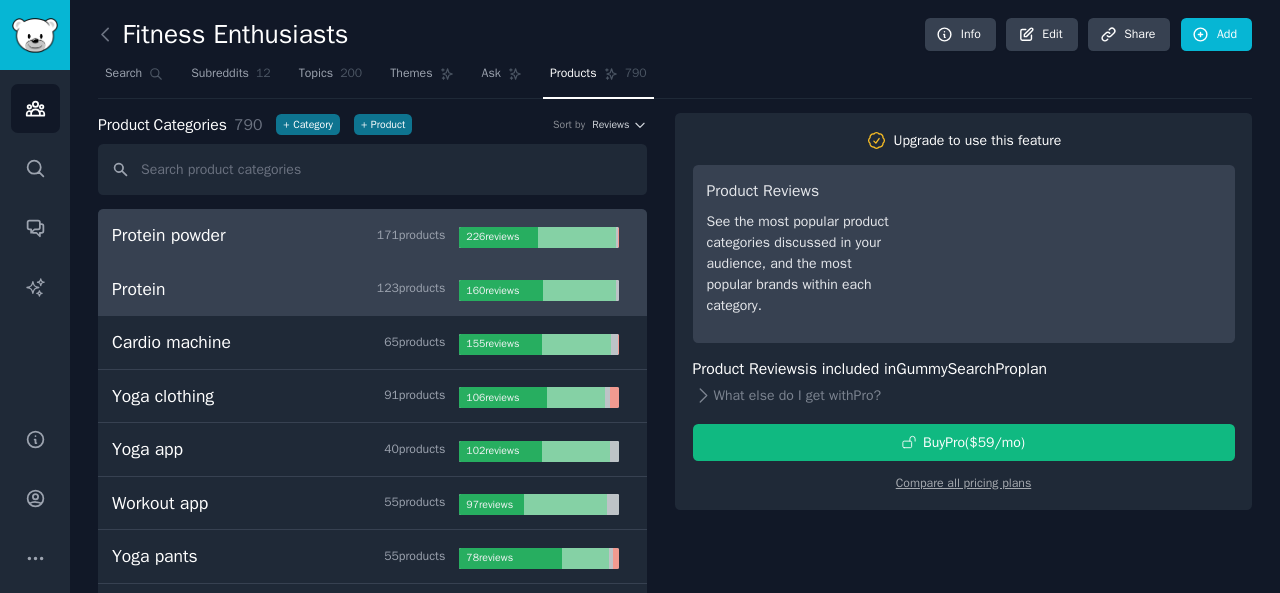 click on "Protein 123  product s" at bounding box center [285, 289] 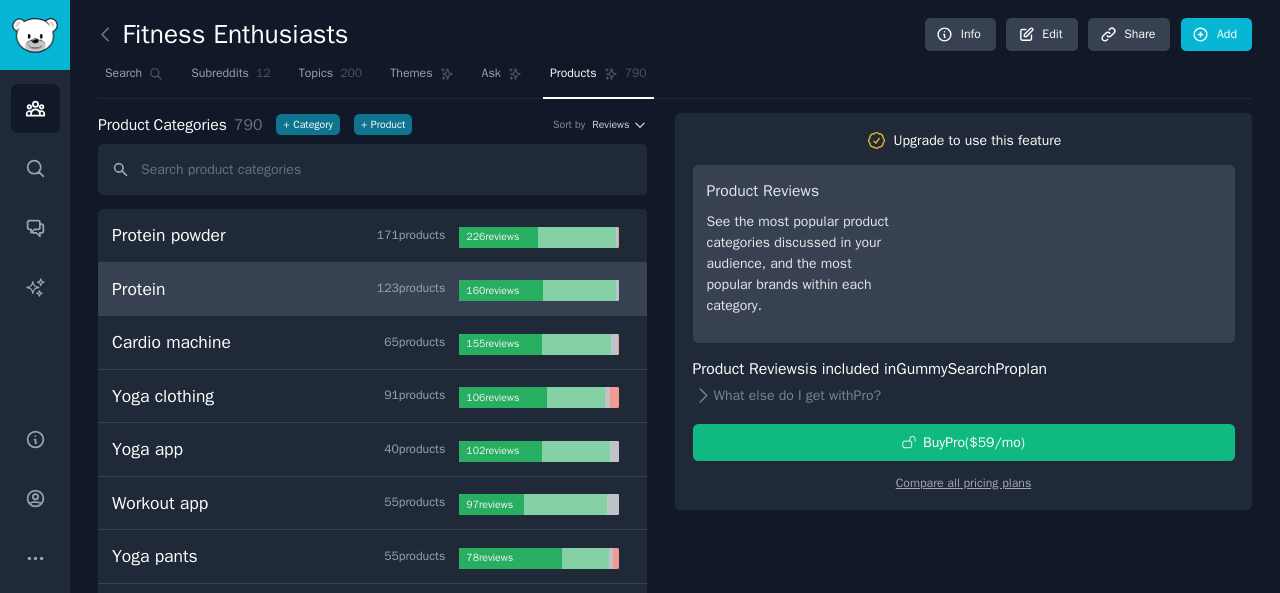 click on "Protein 123  product s" at bounding box center (285, 289) 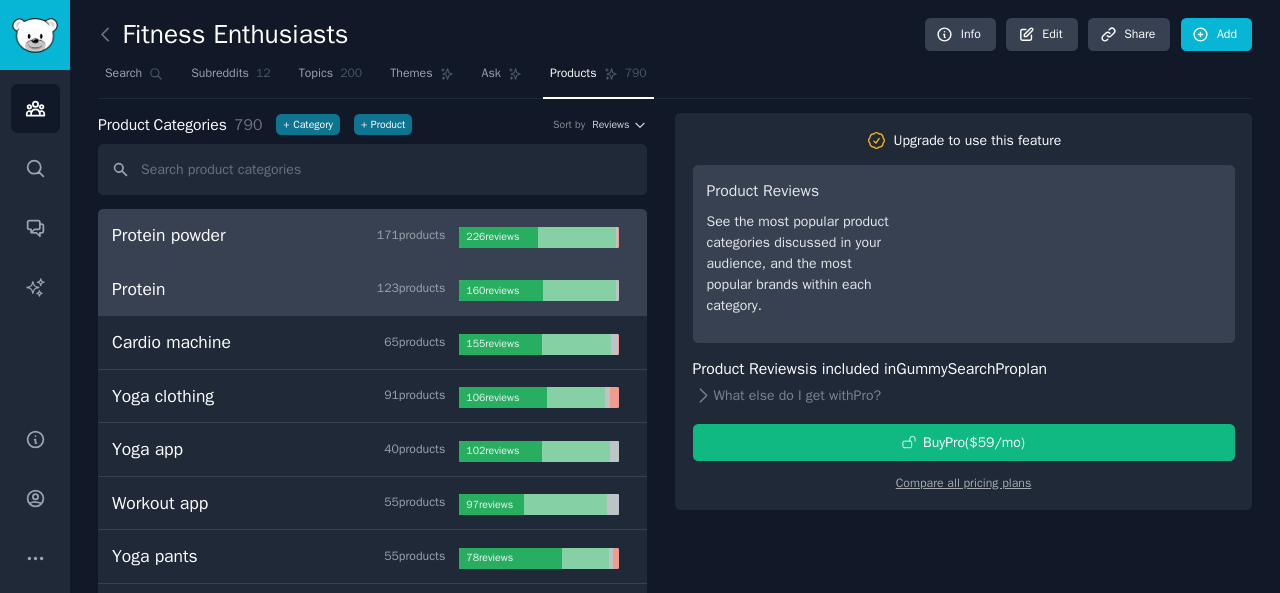 click on "171  product s" at bounding box center [411, 236] 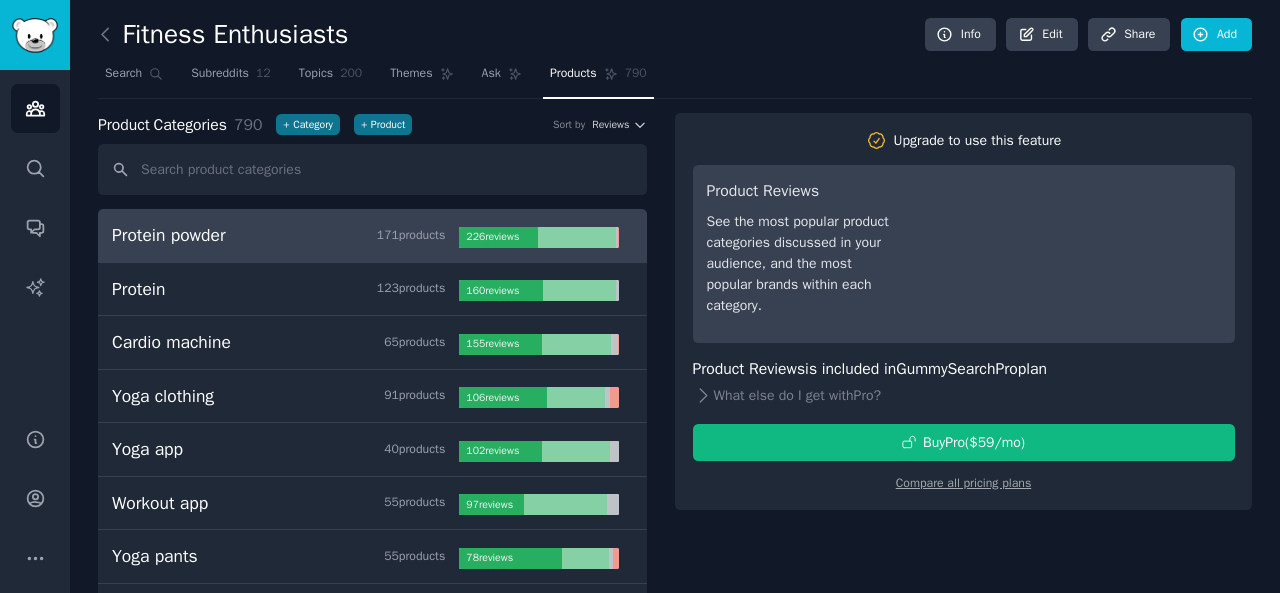 click on "171  product s" at bounding box center (411, 236) 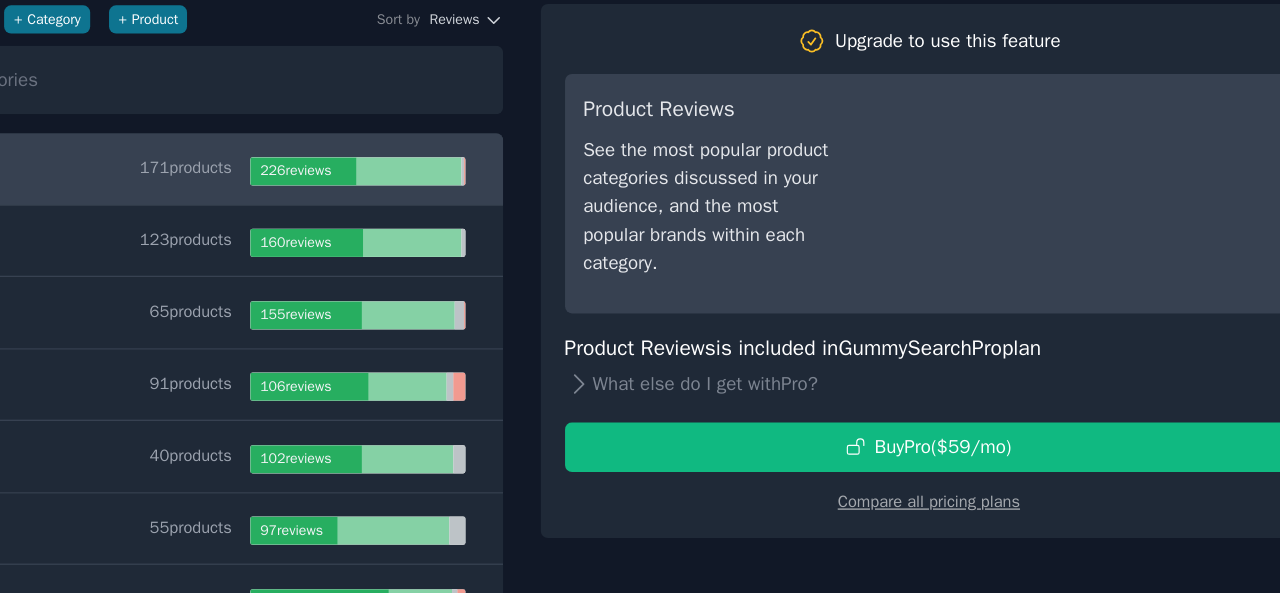 scroll, scrollTop: 44, scrollLeft: 0, axis: vertical 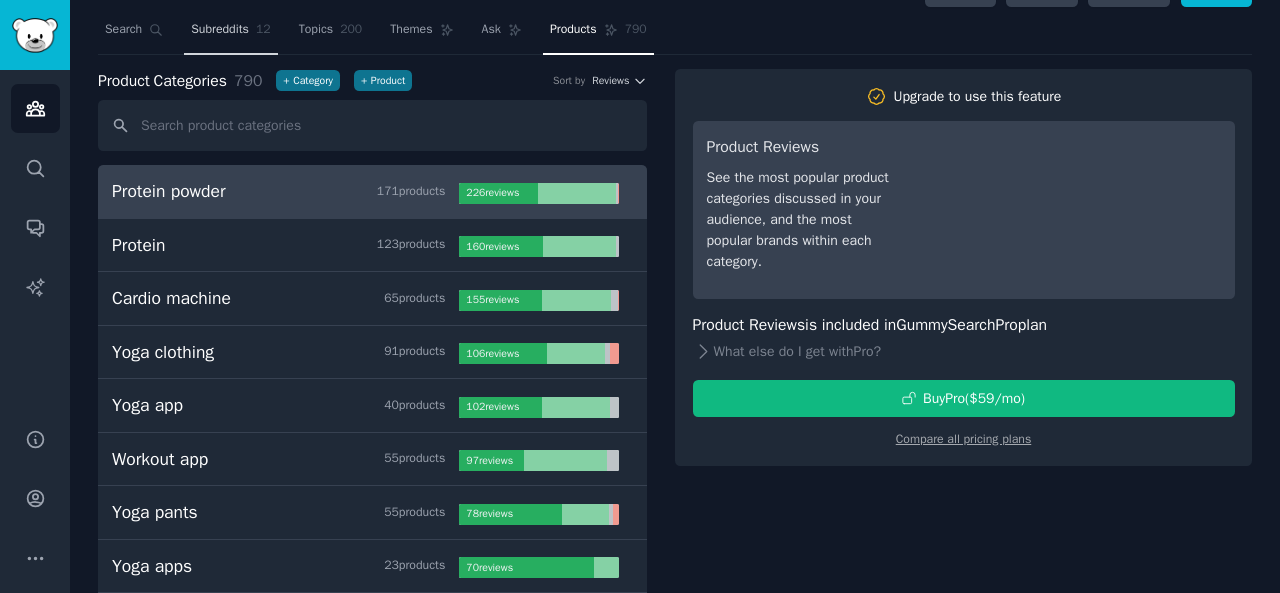 click on "Subreddits" at bounding box center (220, 30) 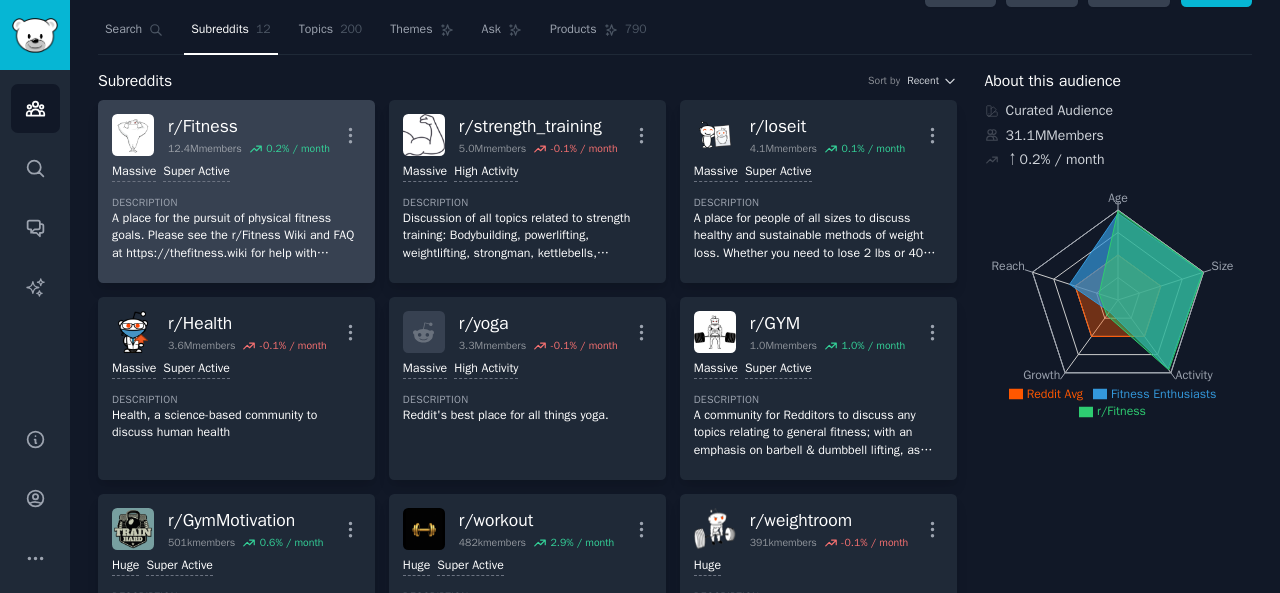 click on "r/ Fitness 12.4M  members 0.2 % / month More" at bounding box center [236, 135] 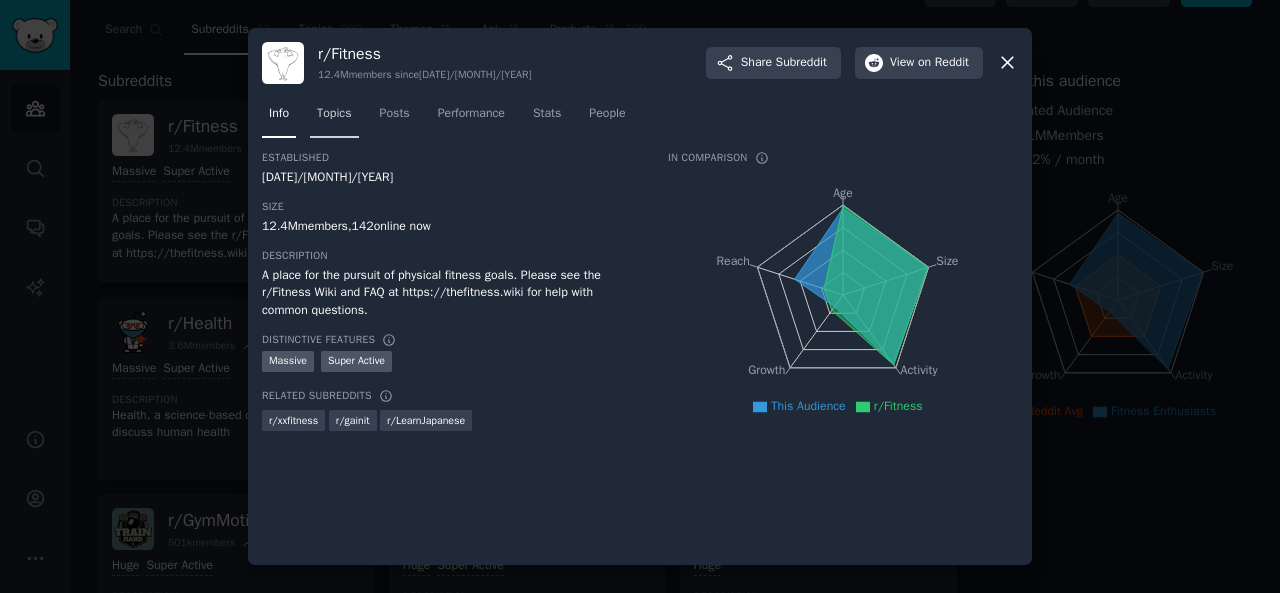 click on "Topics" at bounding box center [334, 114] 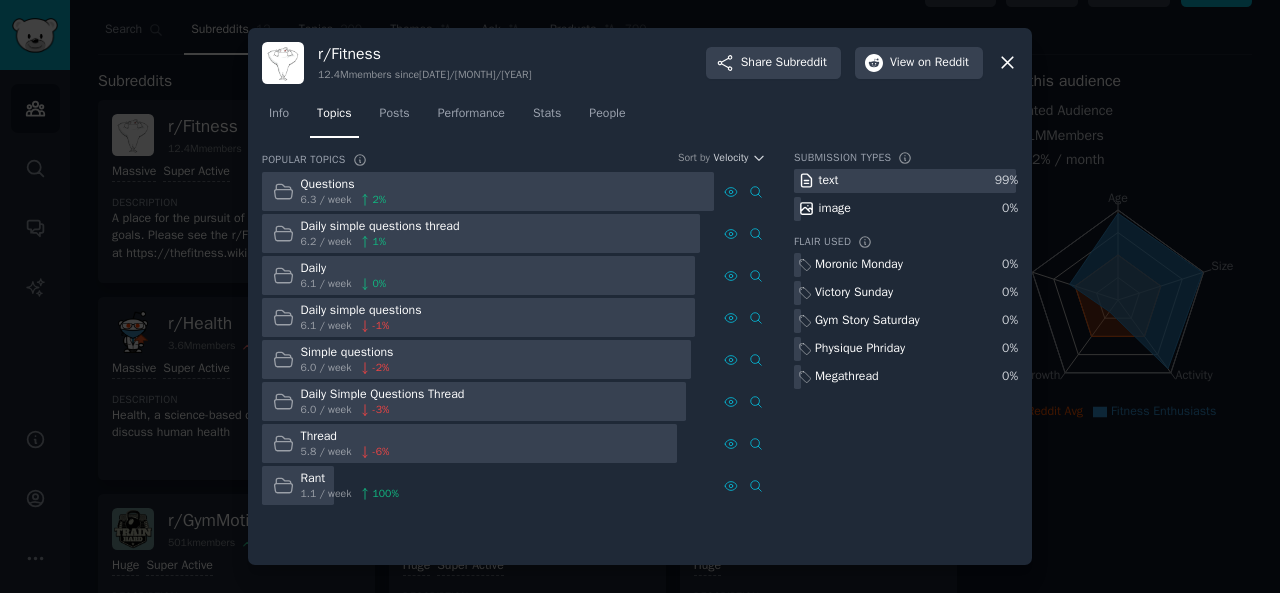 click 